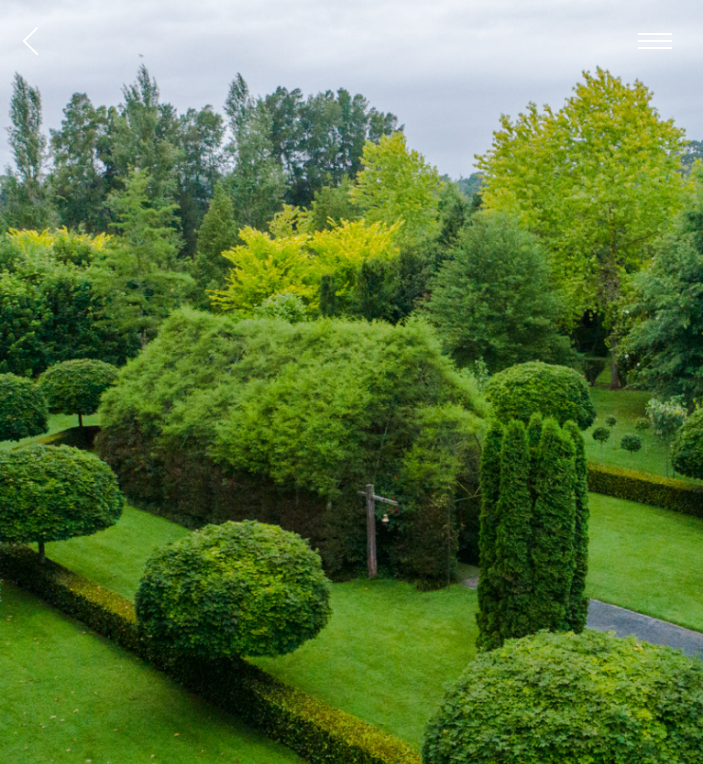 scroll, scrollTop: 0, scrollLeft: 0, axis: both 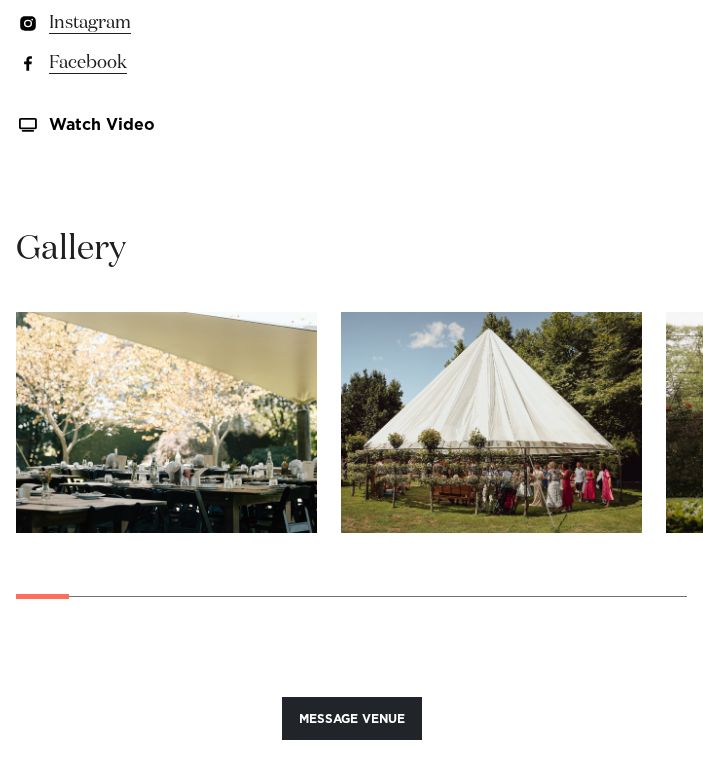 click at bounding box center [166, 422] 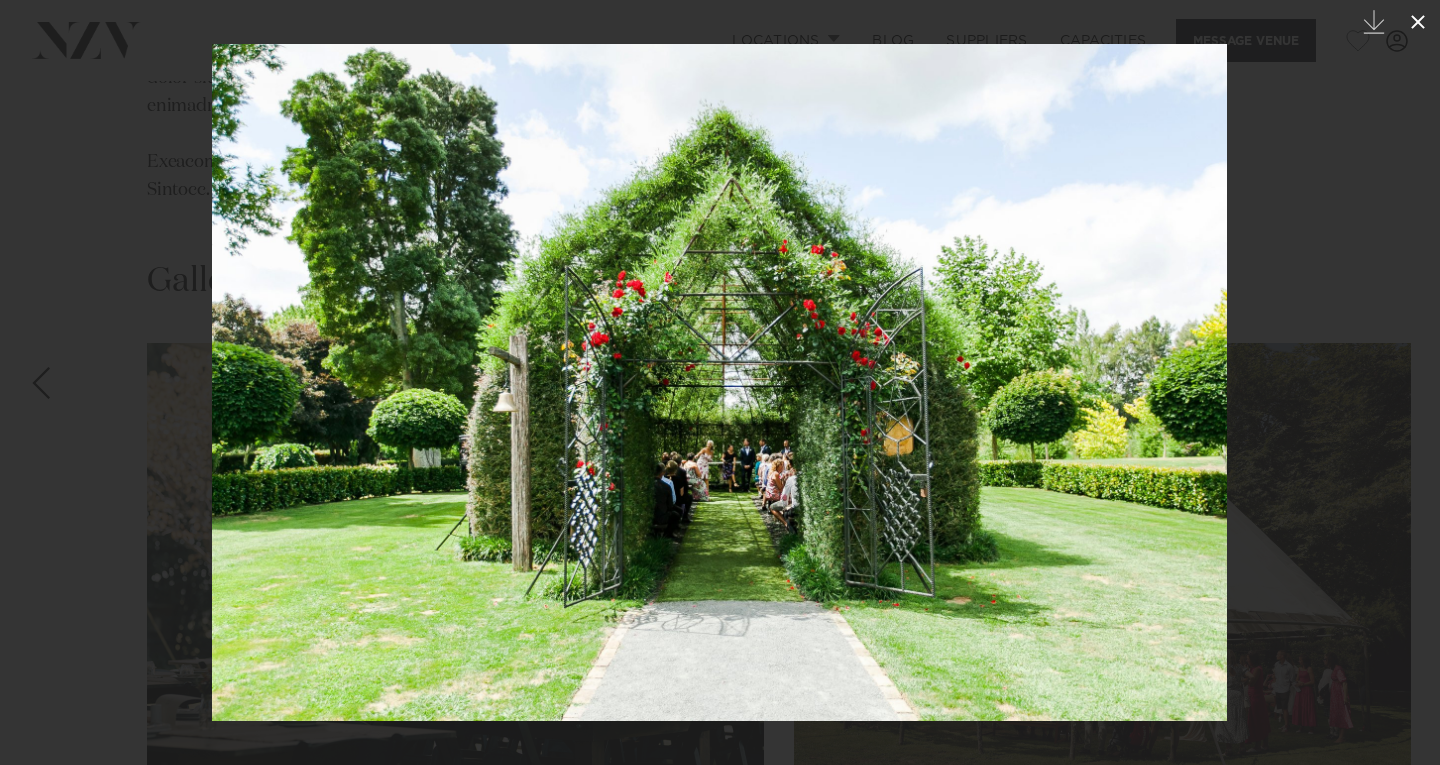 click 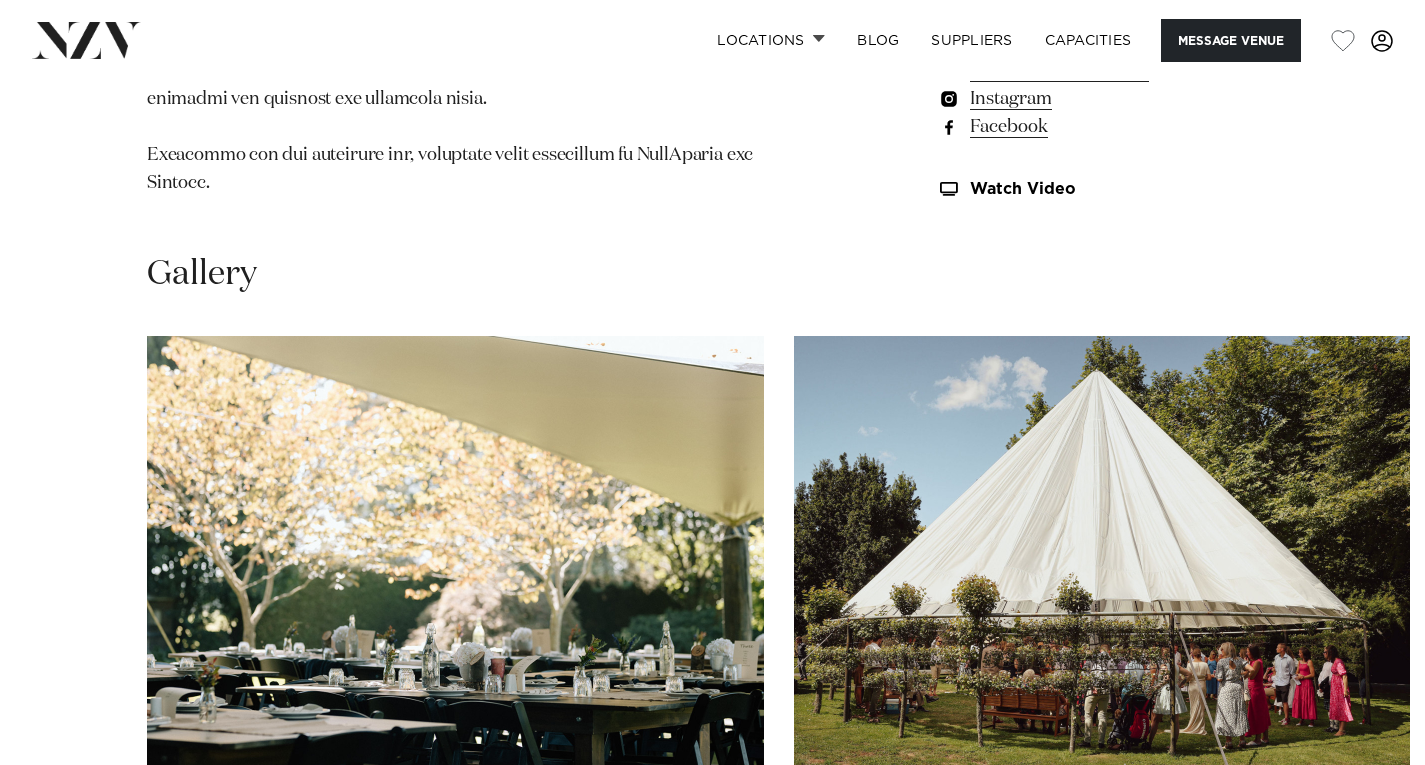 scroll, scrollTop: 0, scrollLeft: 0, axis: both 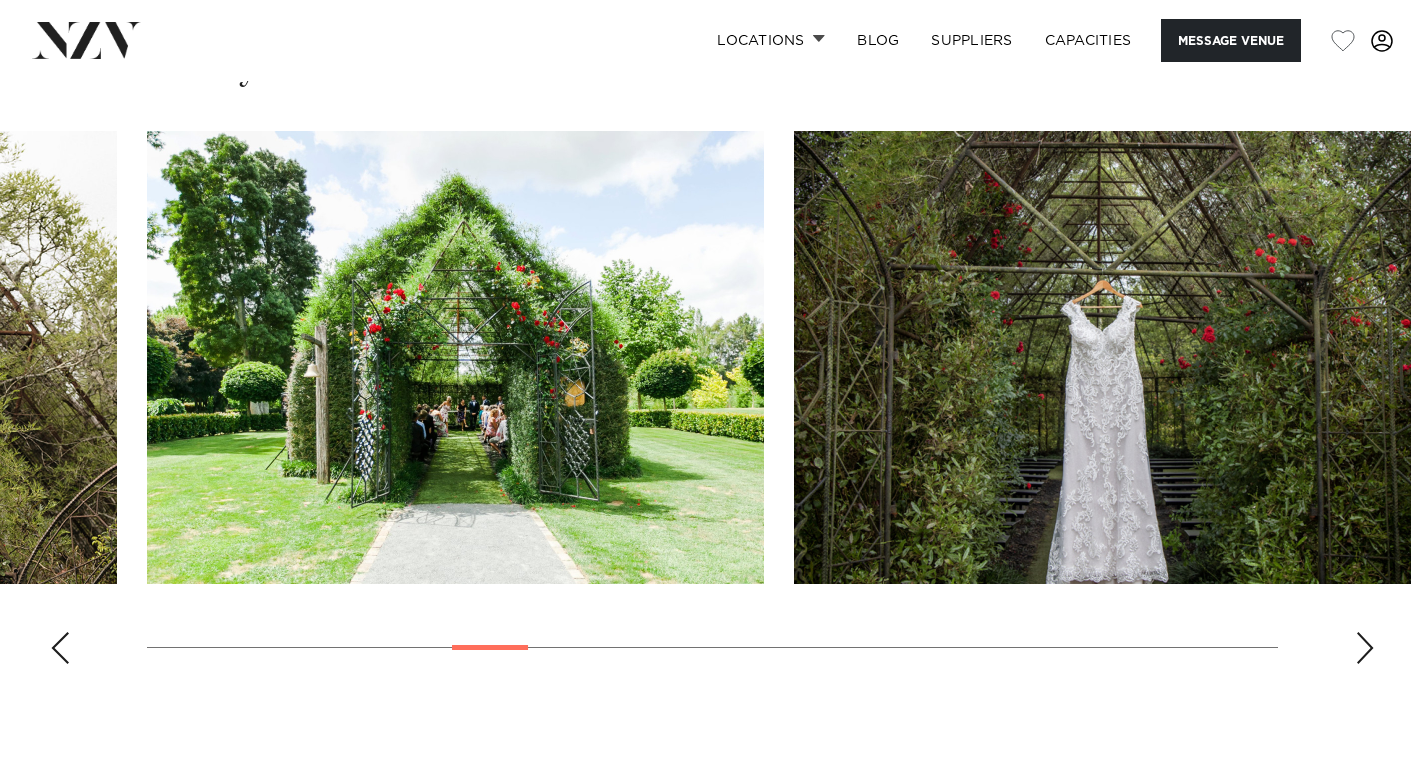 click at bounding box center [712, 405] 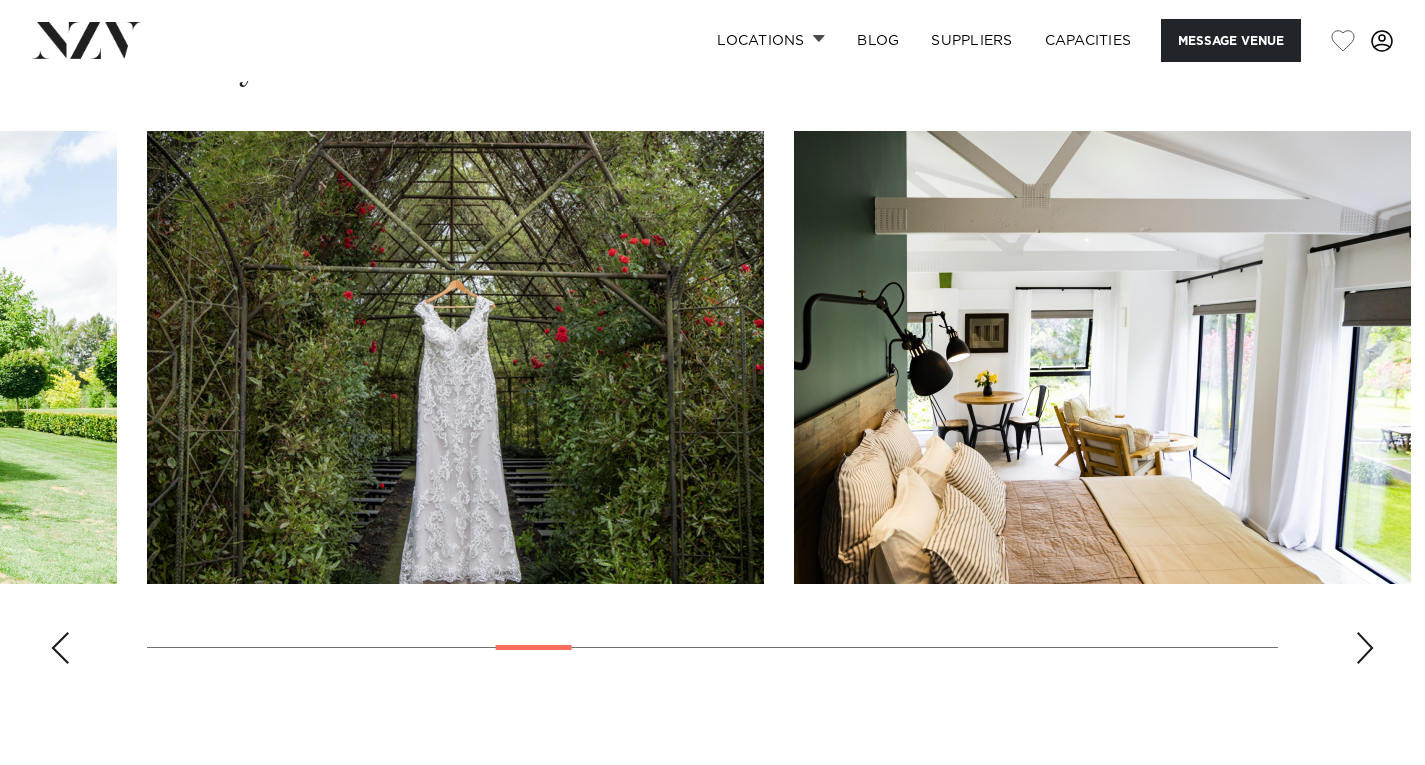 click at bounding box center (1365, 648) 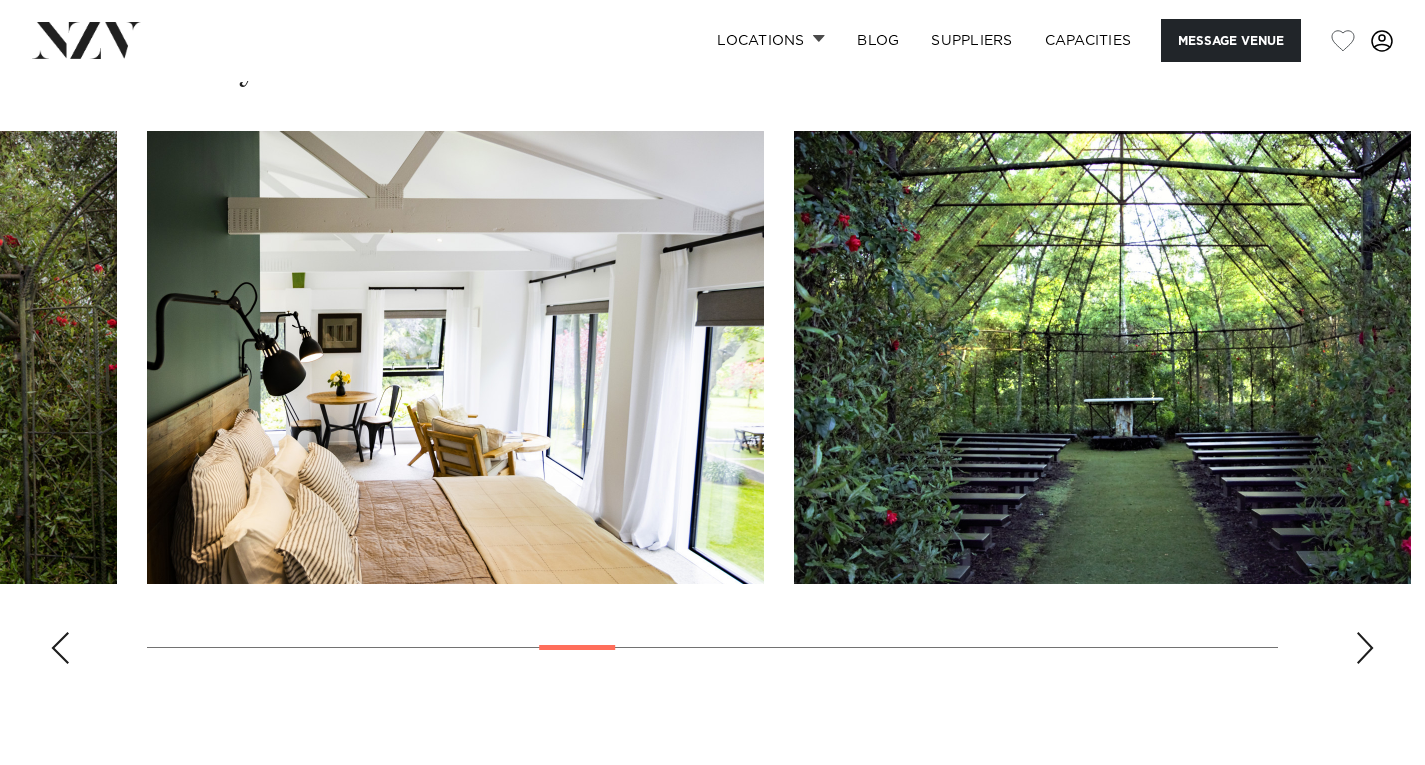 click at bounding box center [1365, 648] 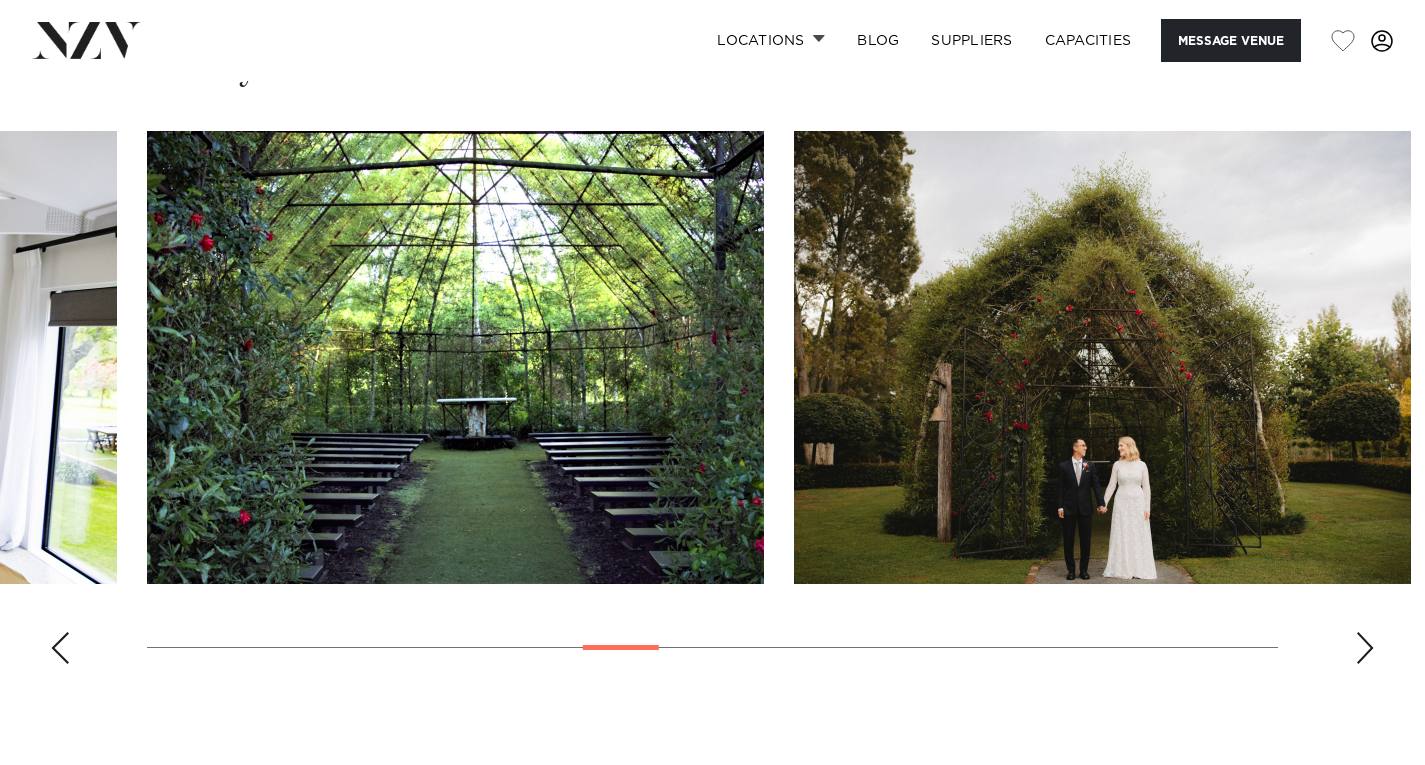 click at bounding box center (1365, 648) 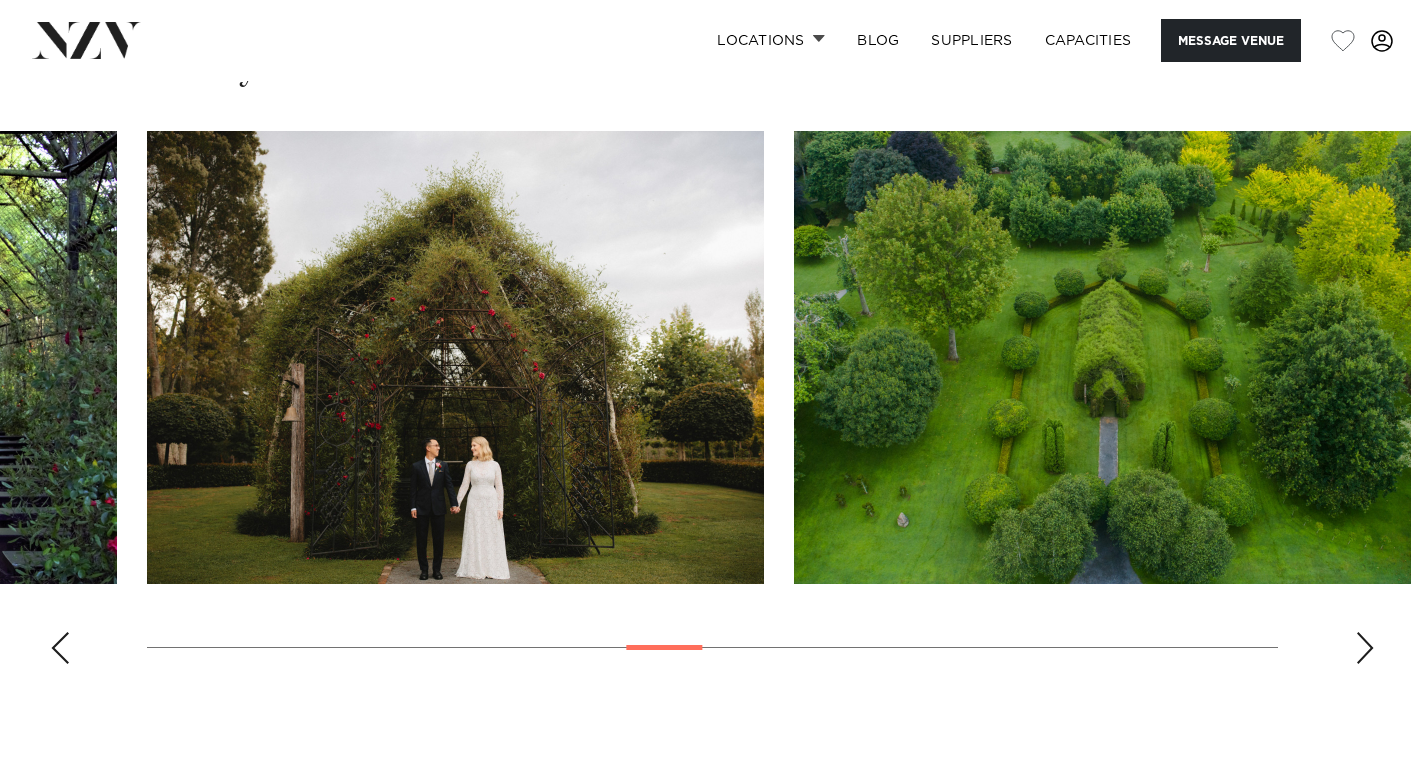 click at bounding box center (1365, 648) 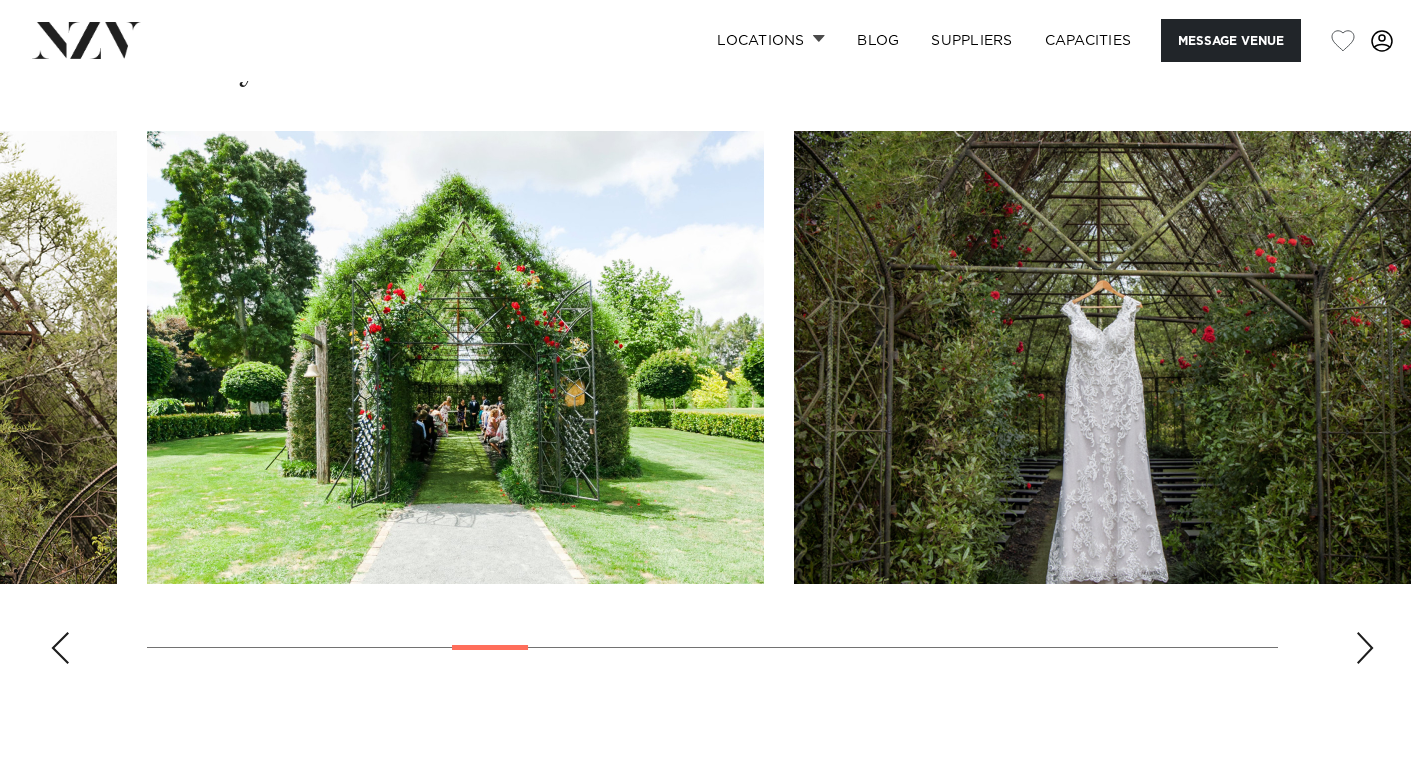 click at bounding box center (712, 405) 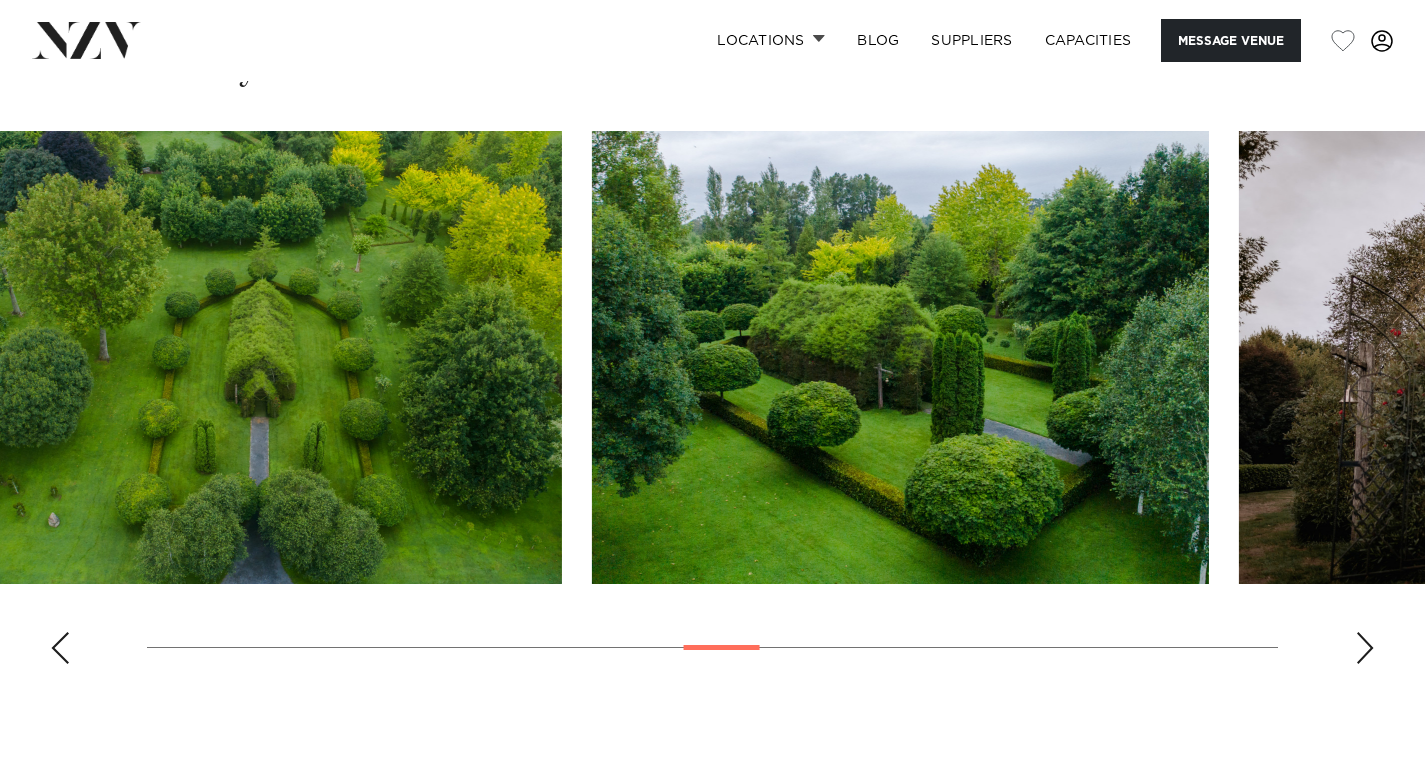 click at bounding box center (712, 405) 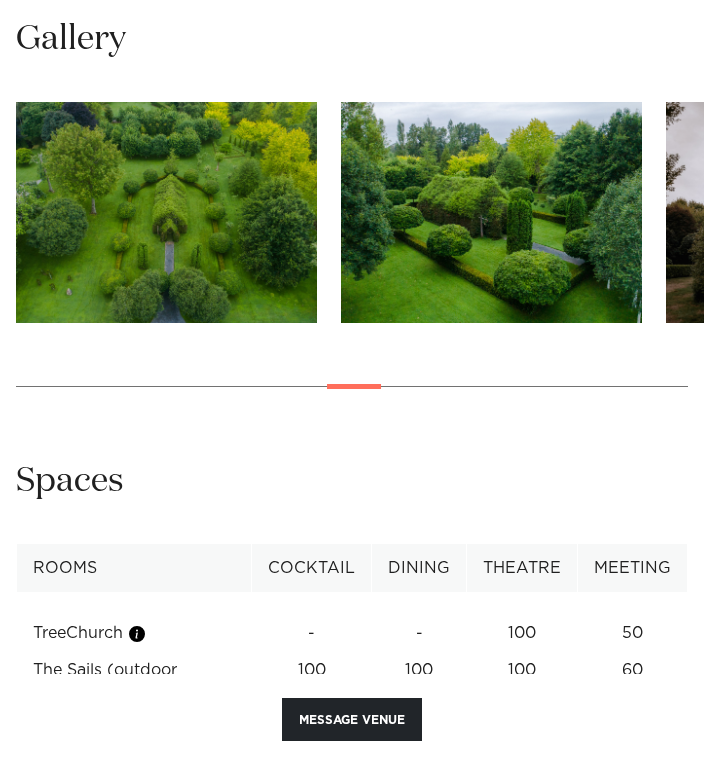 scroll, scrollTop: 1904, scrollLeft: 0, axis: vertical 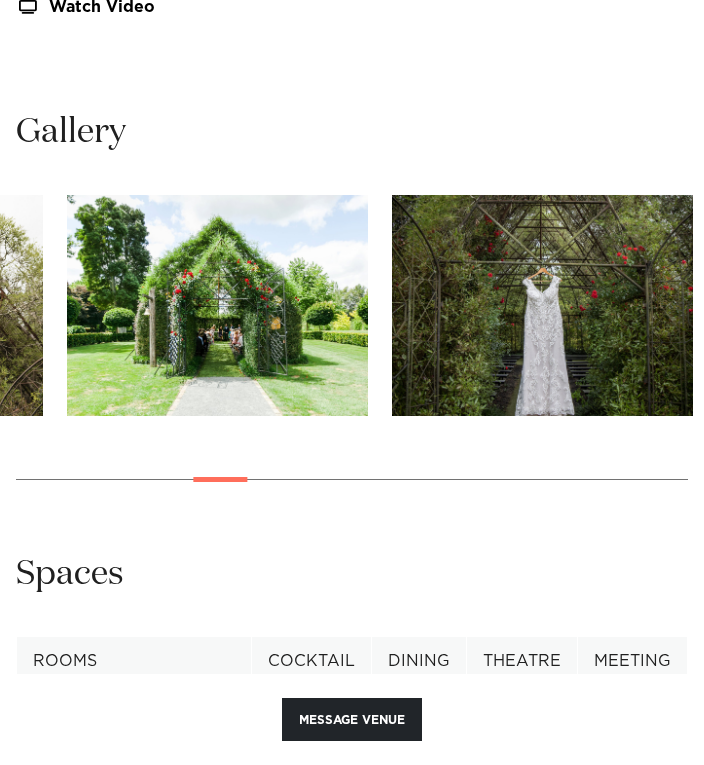 click at bounding box center [352, 353] 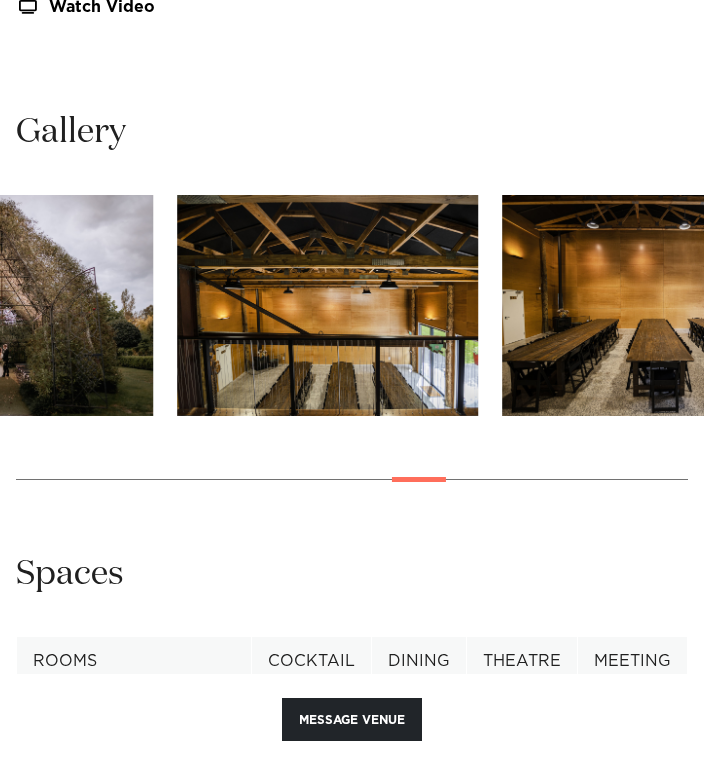 click at bounding box center [352, 353] 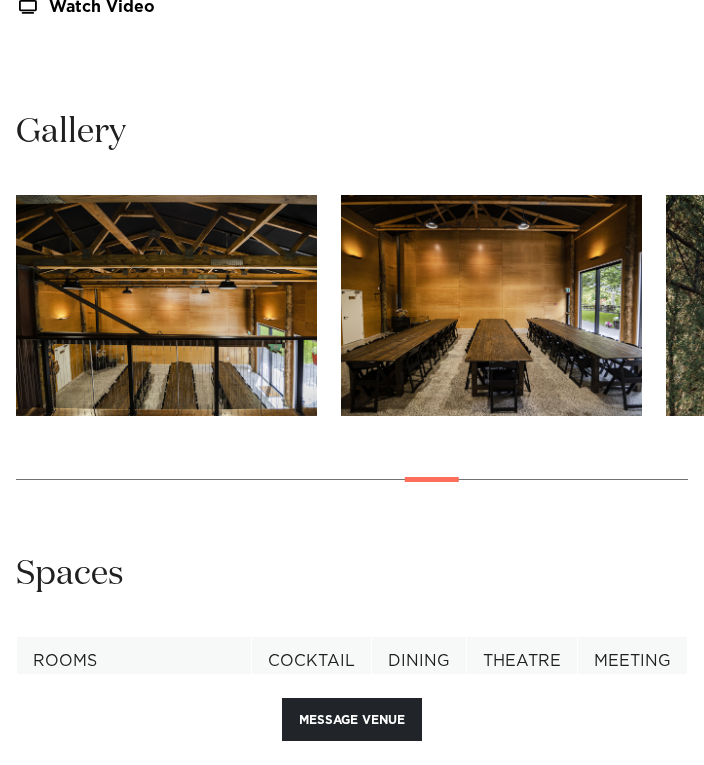 click at bounding box center [491, 305] 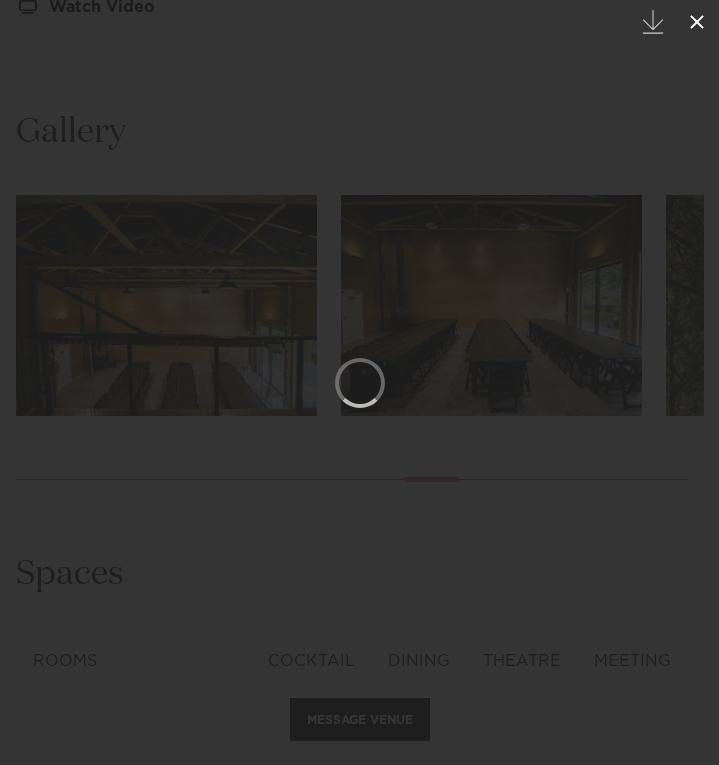 click 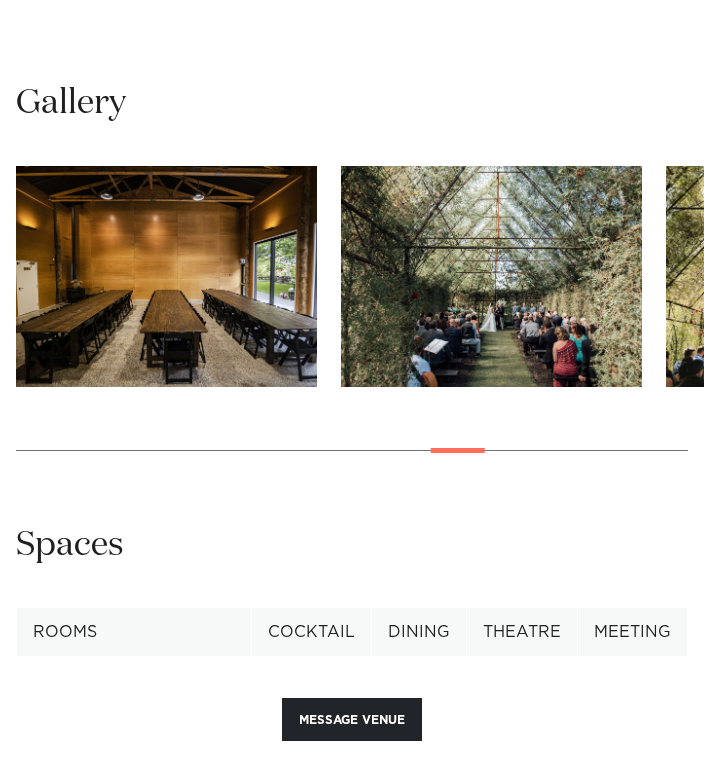 scroll, scrollTop: 1935, scrollLeft: 0, axis: vertical 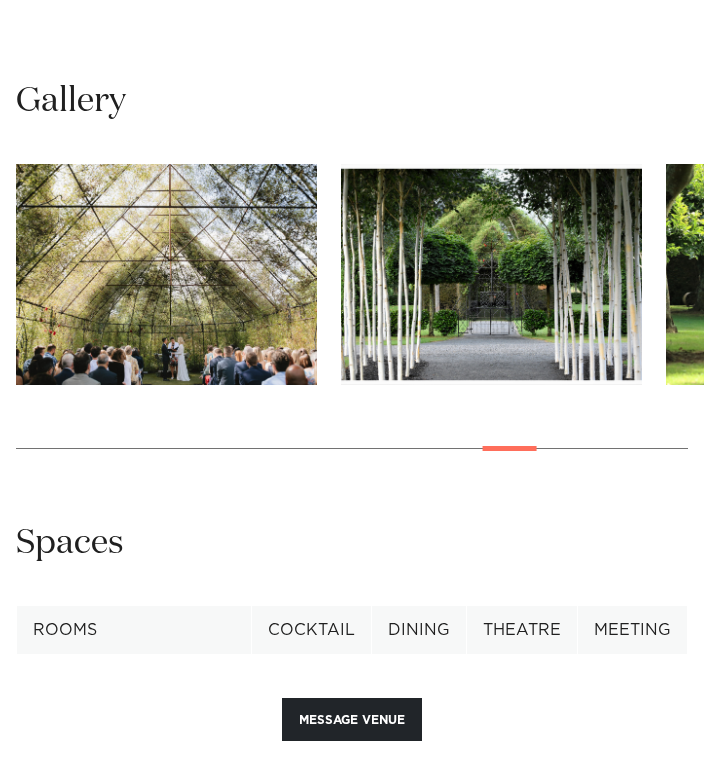 click at bounding box center [510, 448] 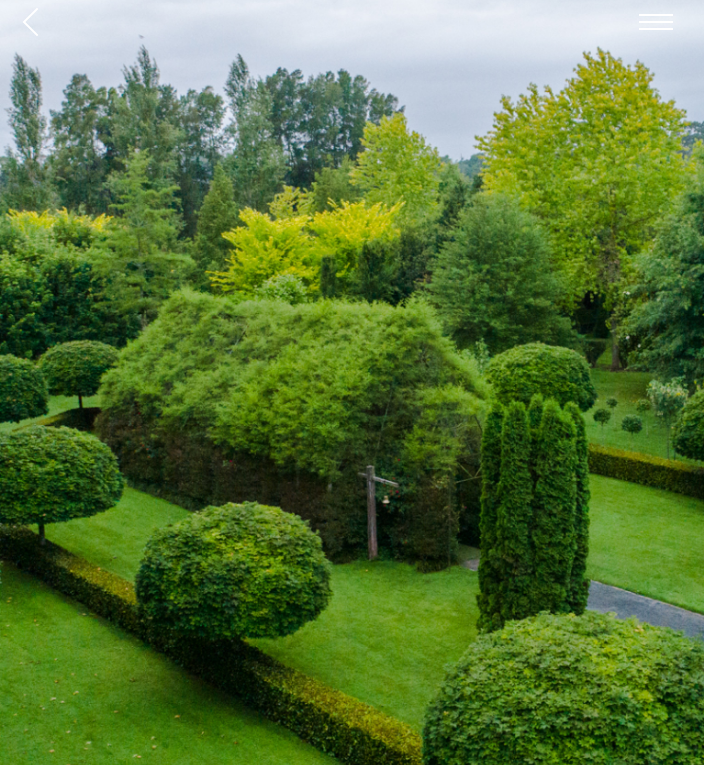 scroll, scrollTop: 0, scrollLeft: 0, axis: both 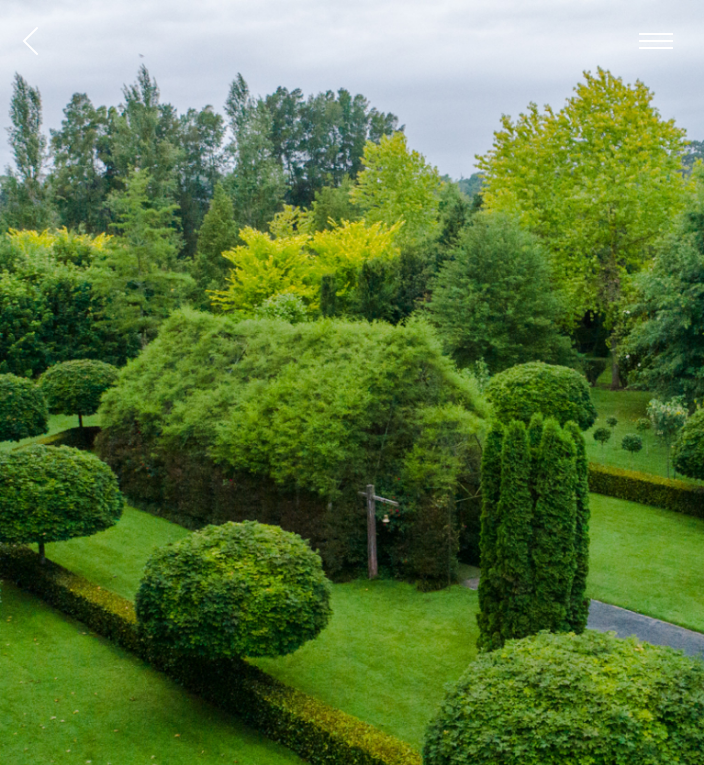 click at bounding box center (30, 40) 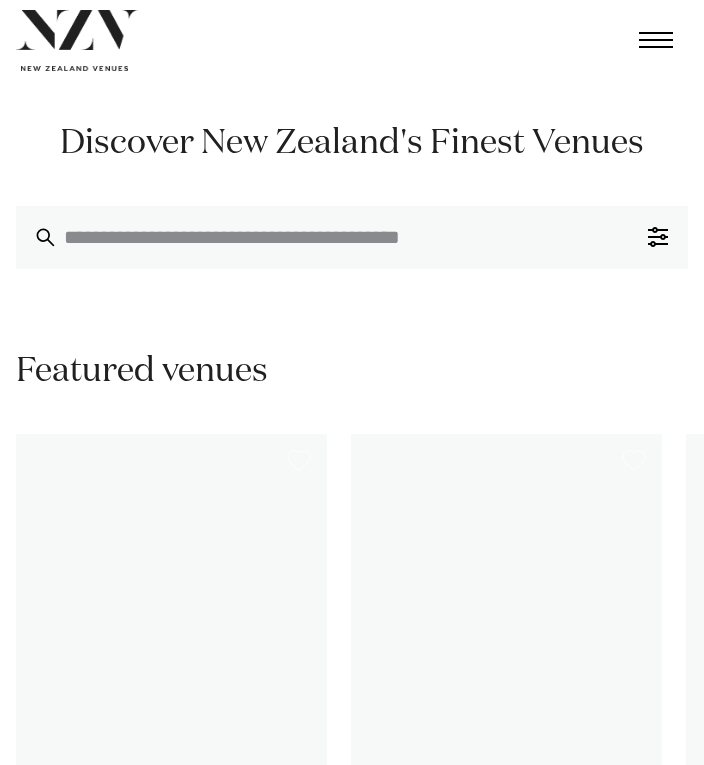 scroll, scrollTop: 0, scrollLeft: 0, axis: both 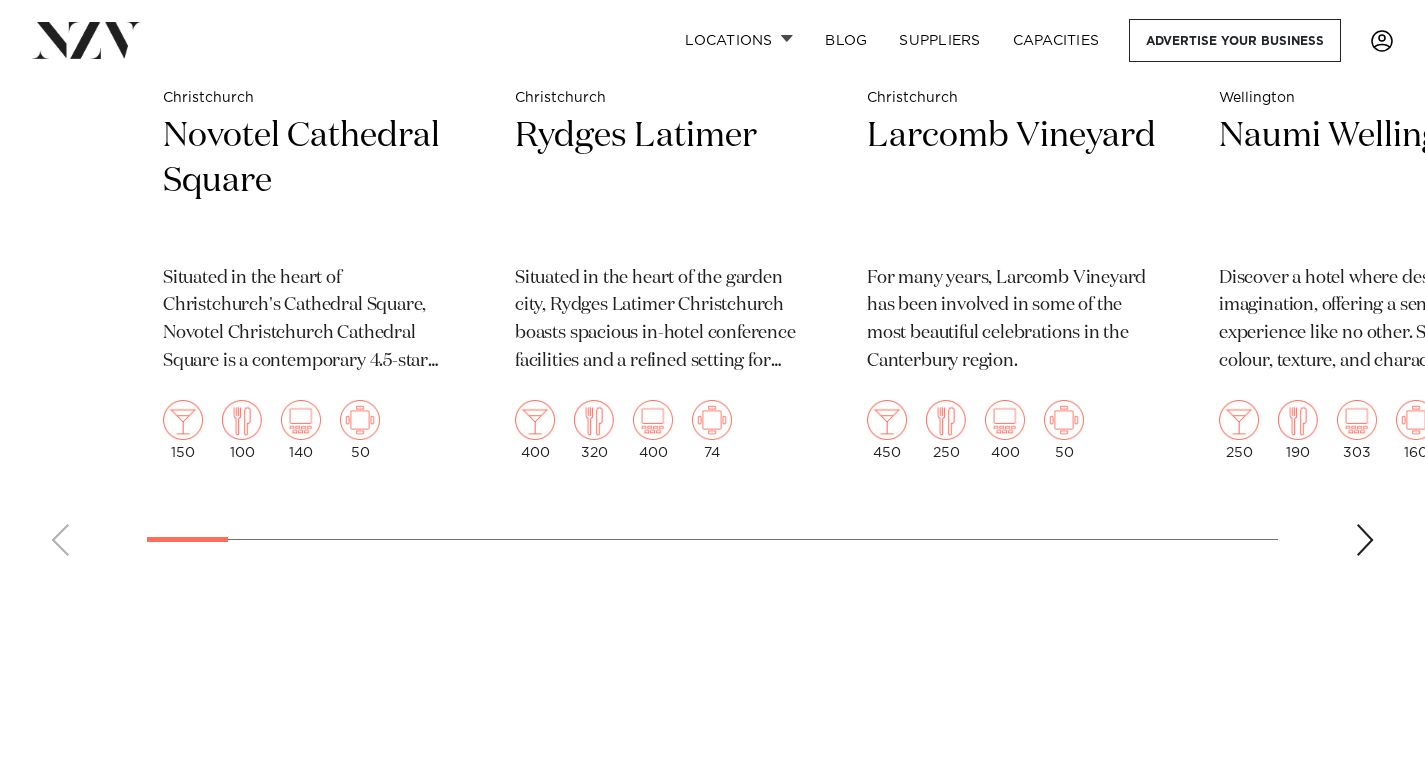 click at bounding box center [1365, 540] 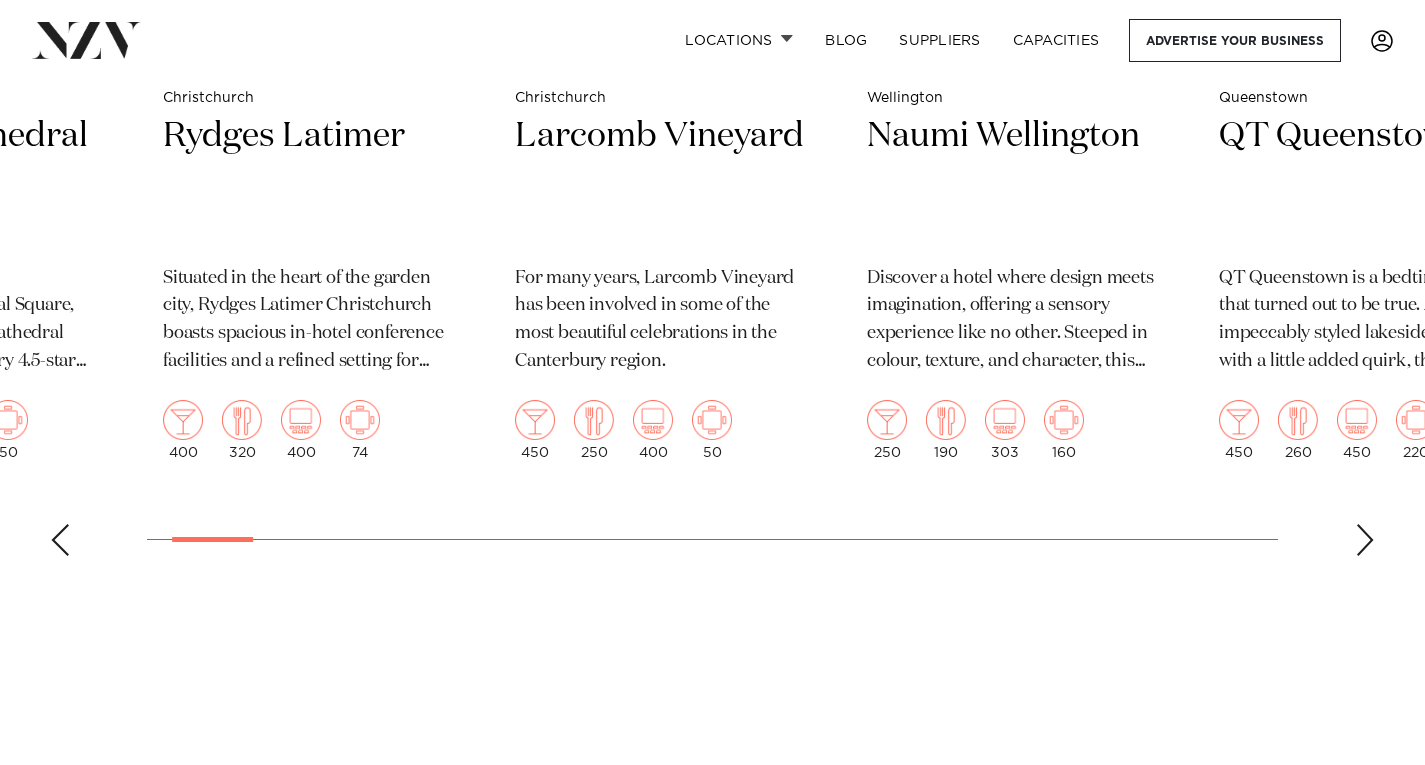 click at bounding box center [1365, 540] 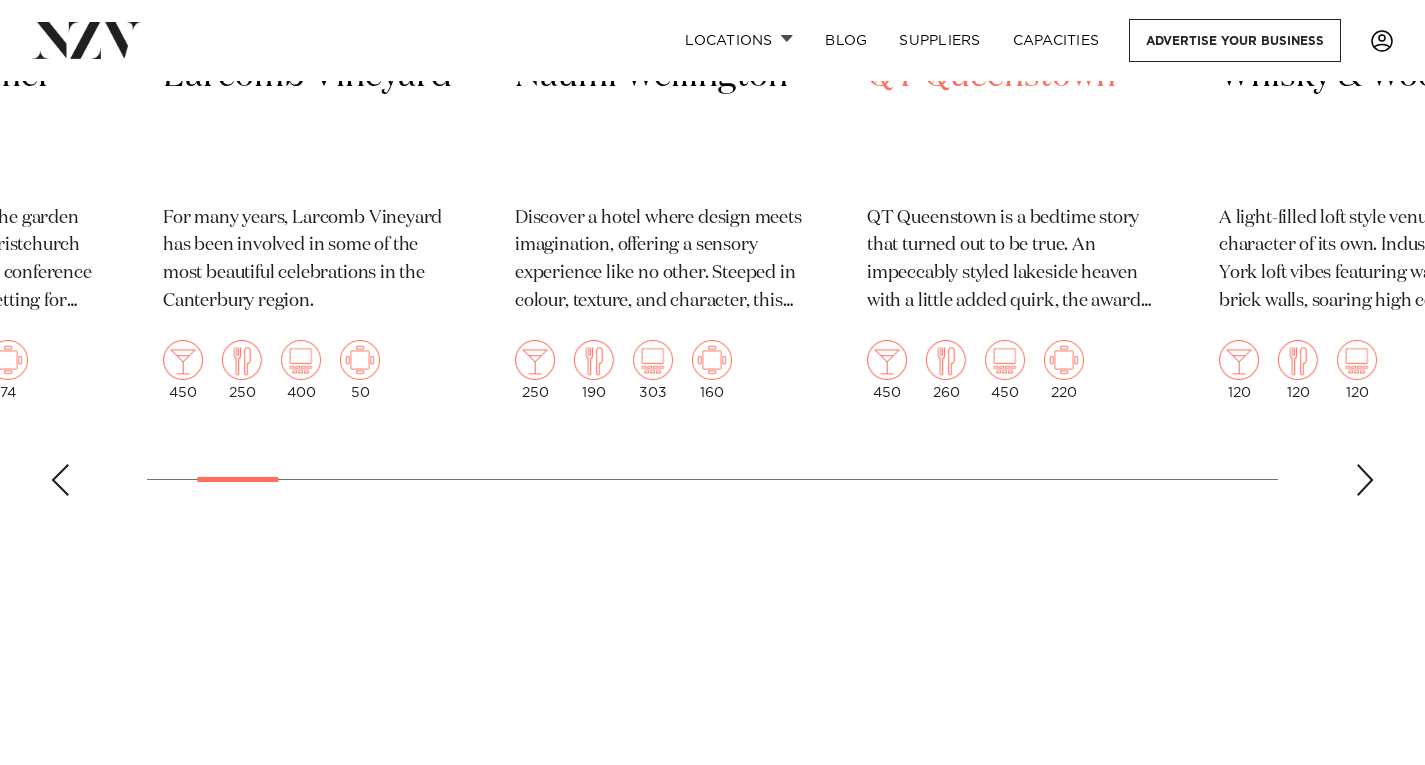 scroll, scrollTop: 1165, scrollLeft: 0, axis: vertical 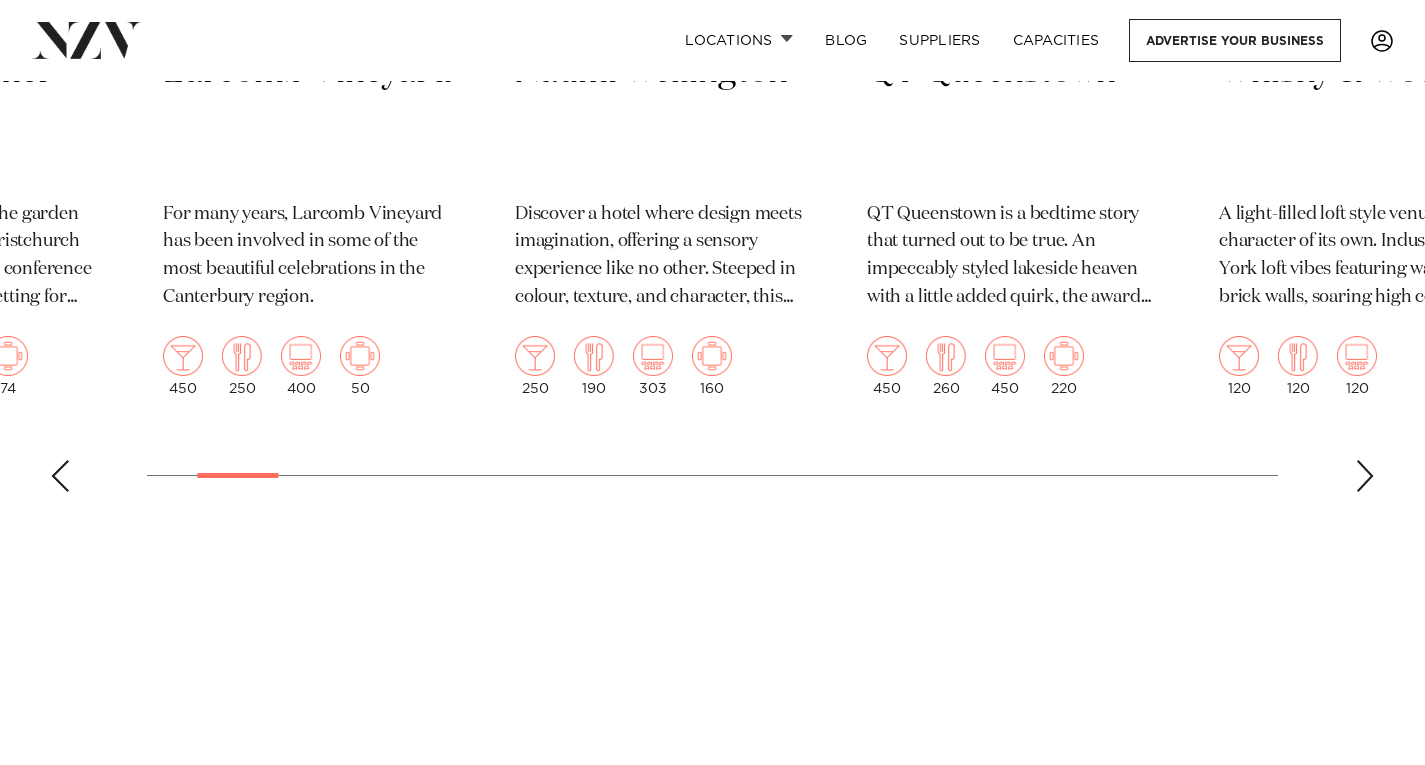 click at bounding box center (1365, 476) 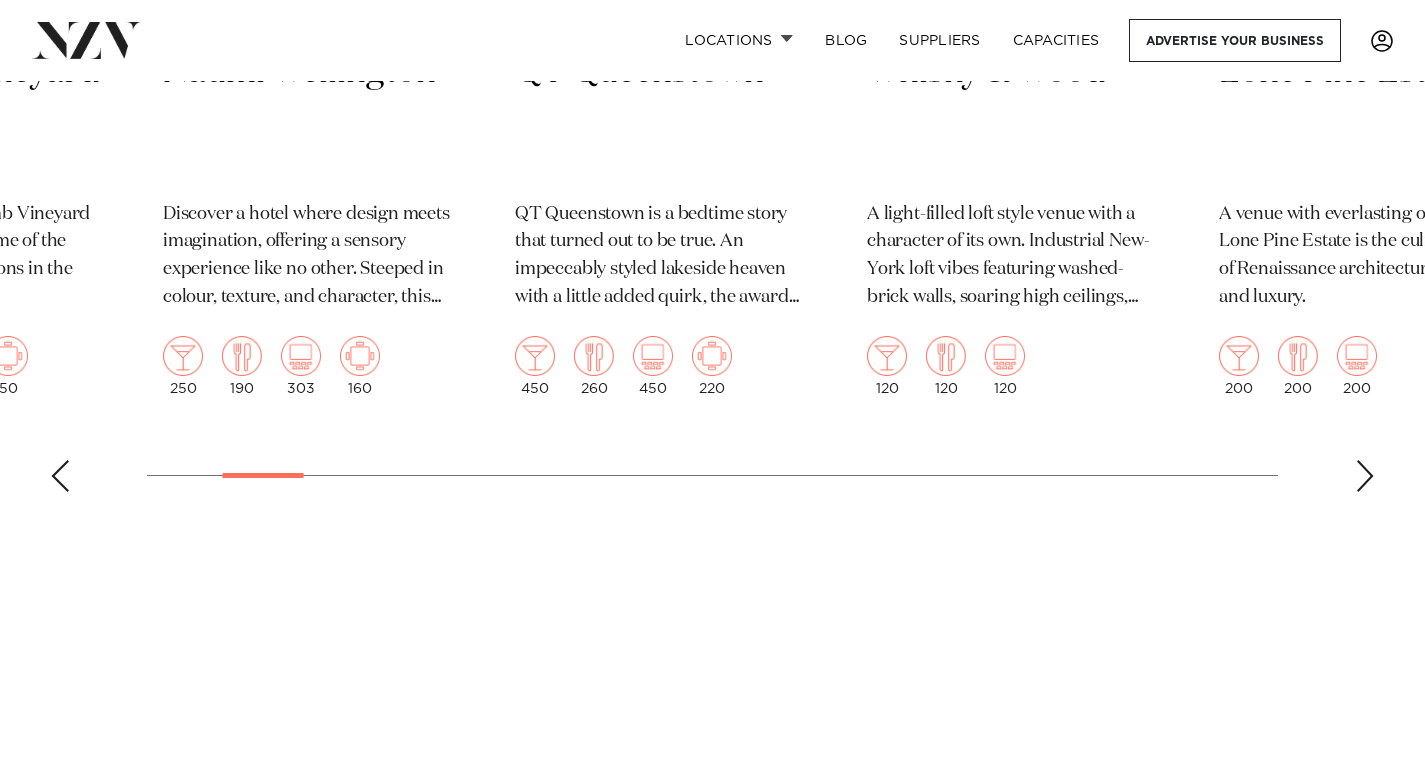 click at bounding box center (1365, 476) 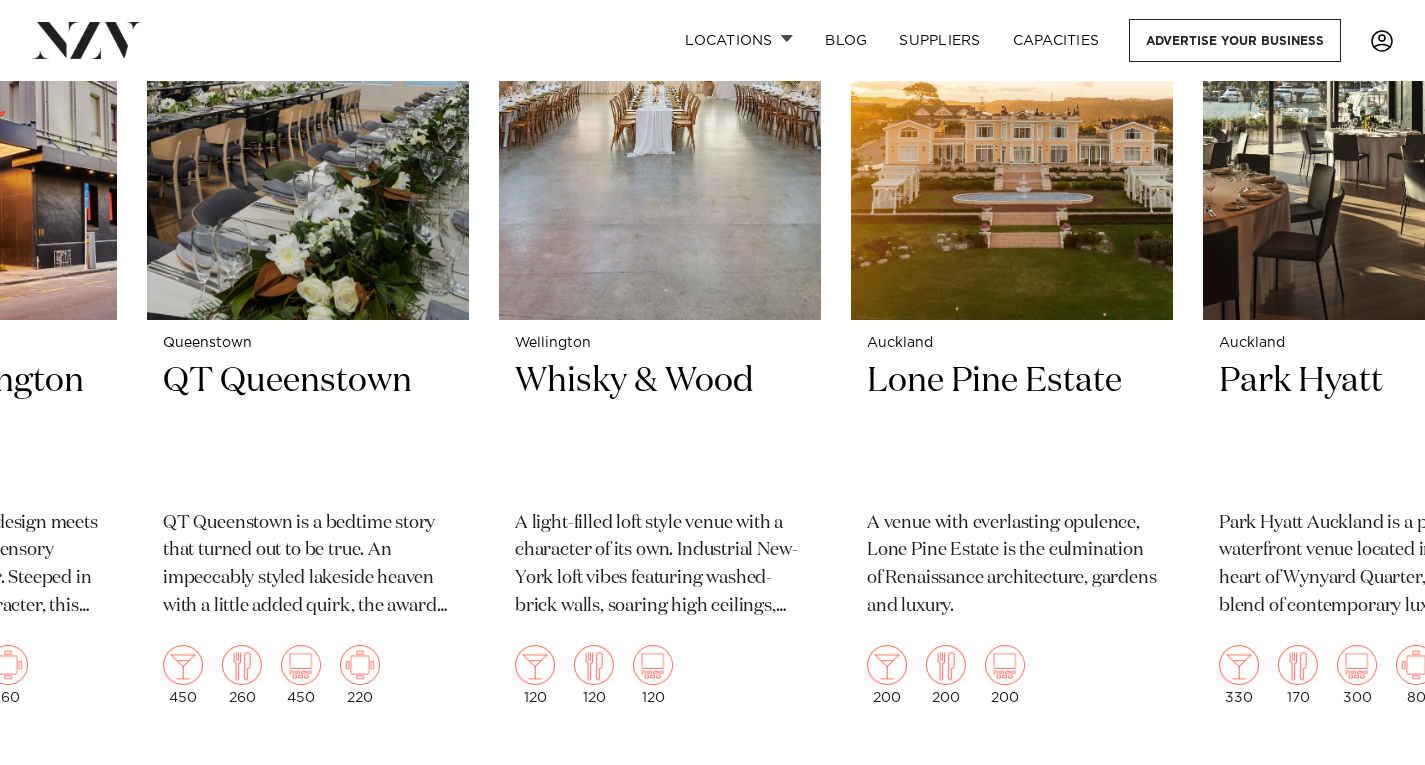 scroll, scrollTop: 857, scrollLeft: 0, axis: vertical 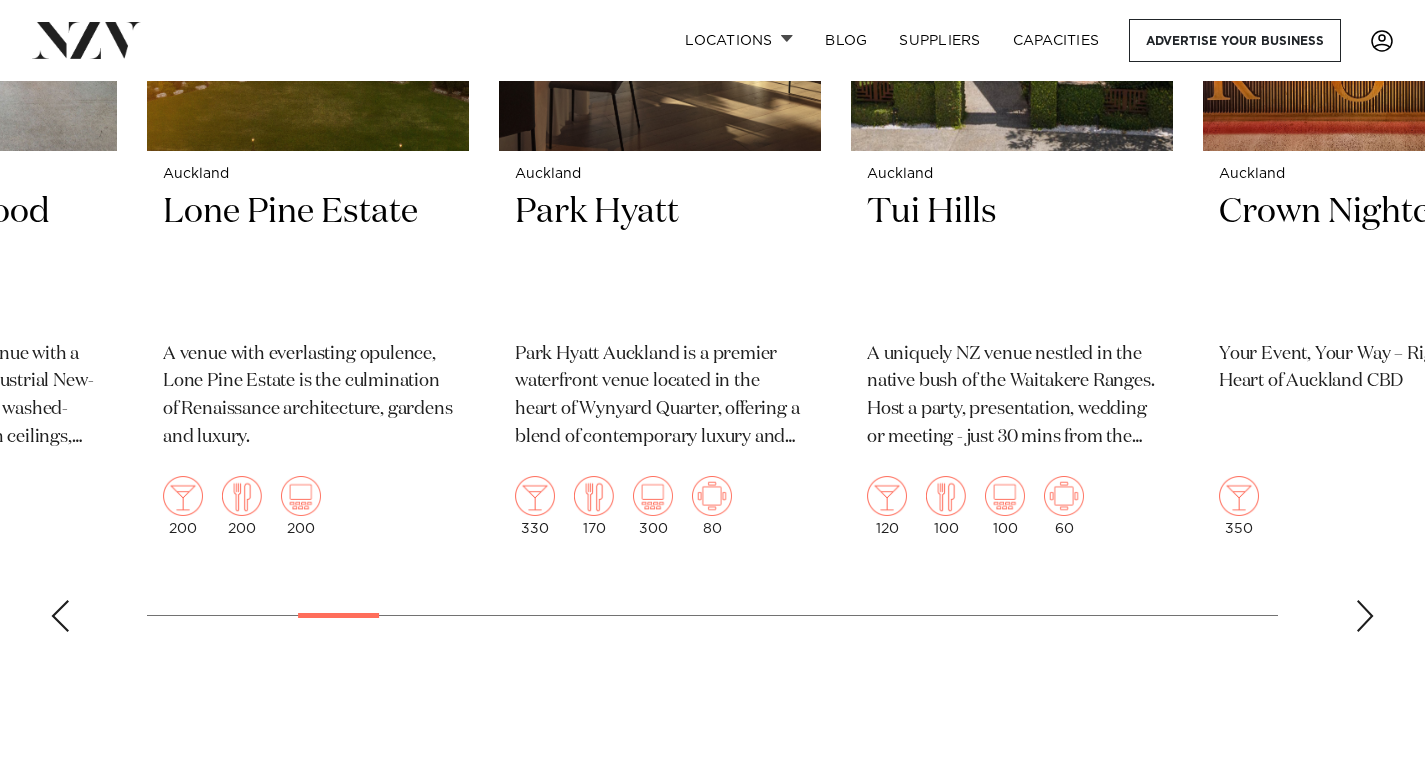 click at bounding box center (1365, 616) 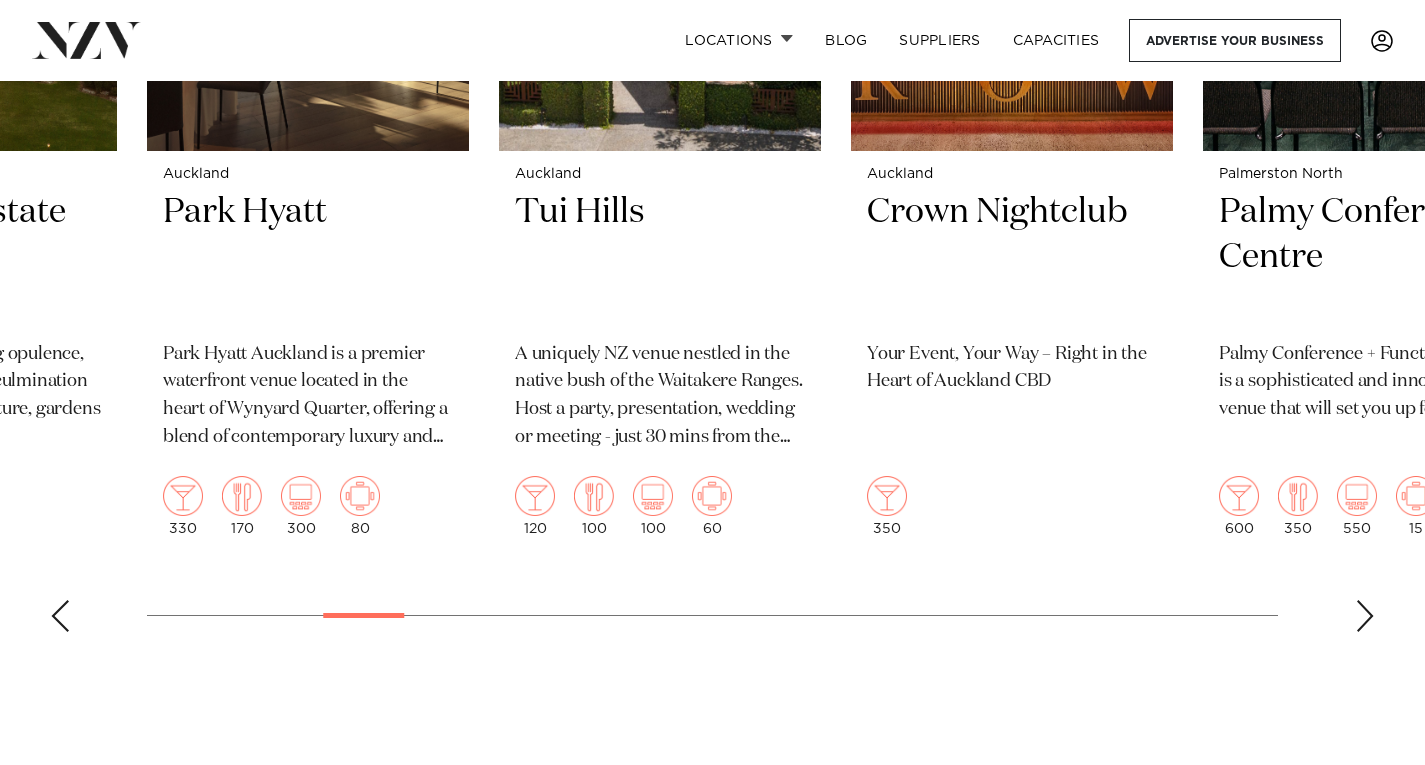 click at bounding box center [1365, 616] 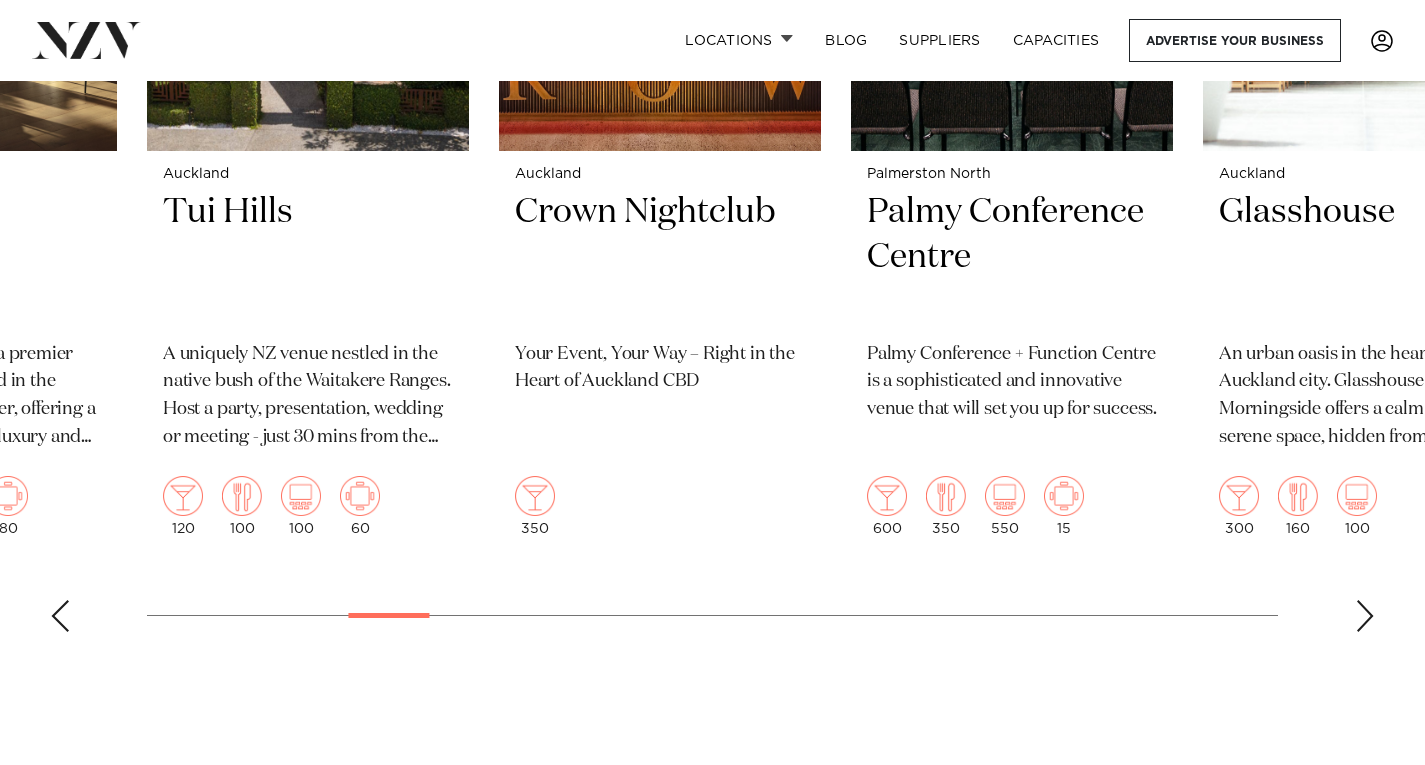 click at bounding box center (1365, 616) 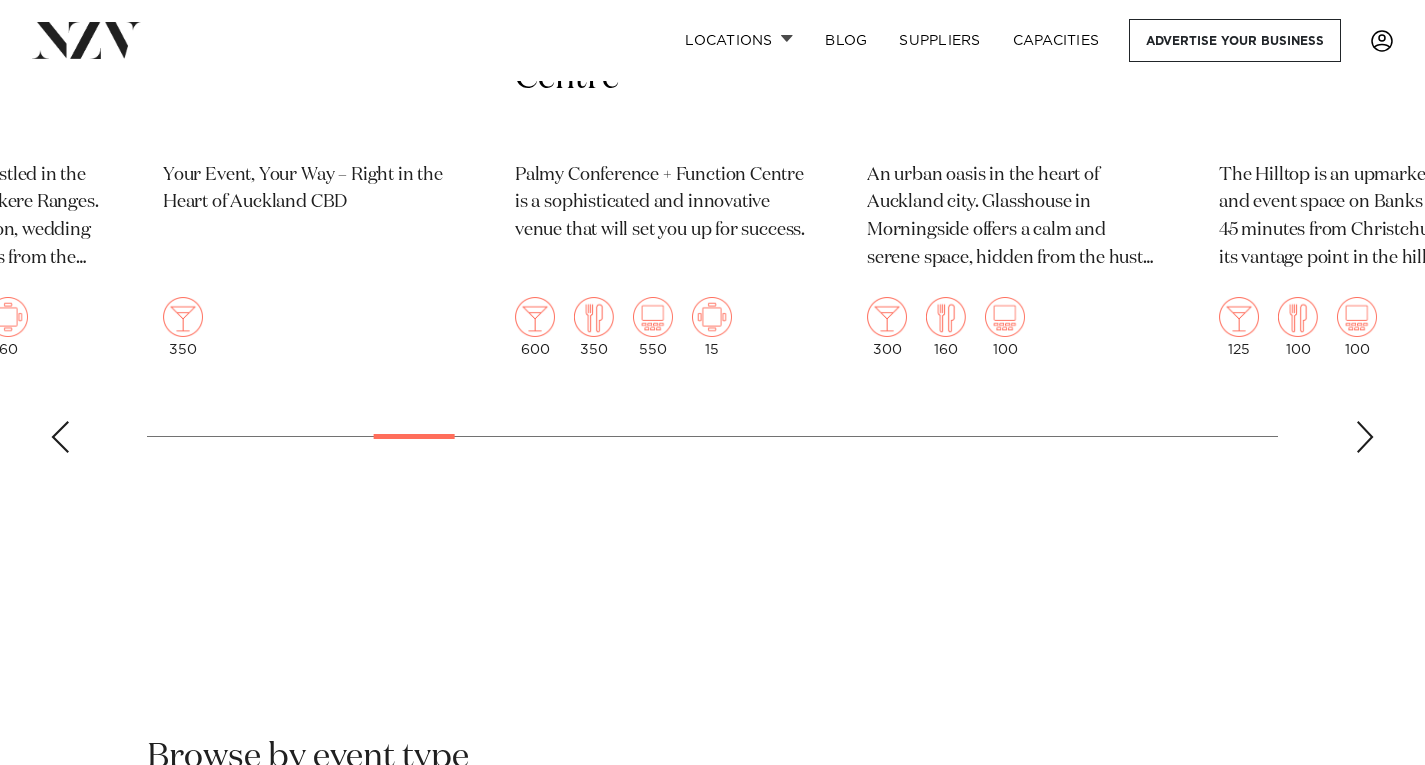 scroll, scrollTop: 1205, scrollLeft: 0, axis: vertical 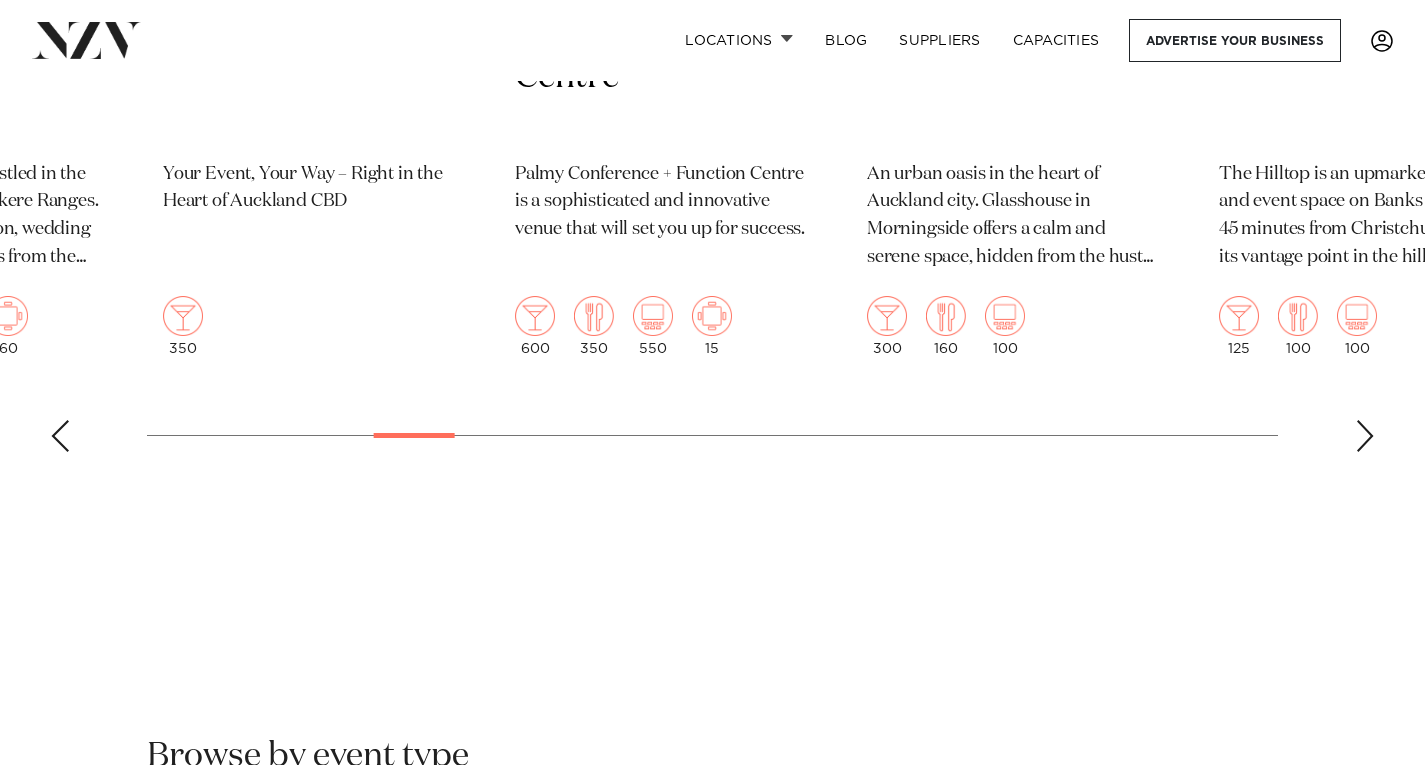 click at bounding box center [1365, 436] 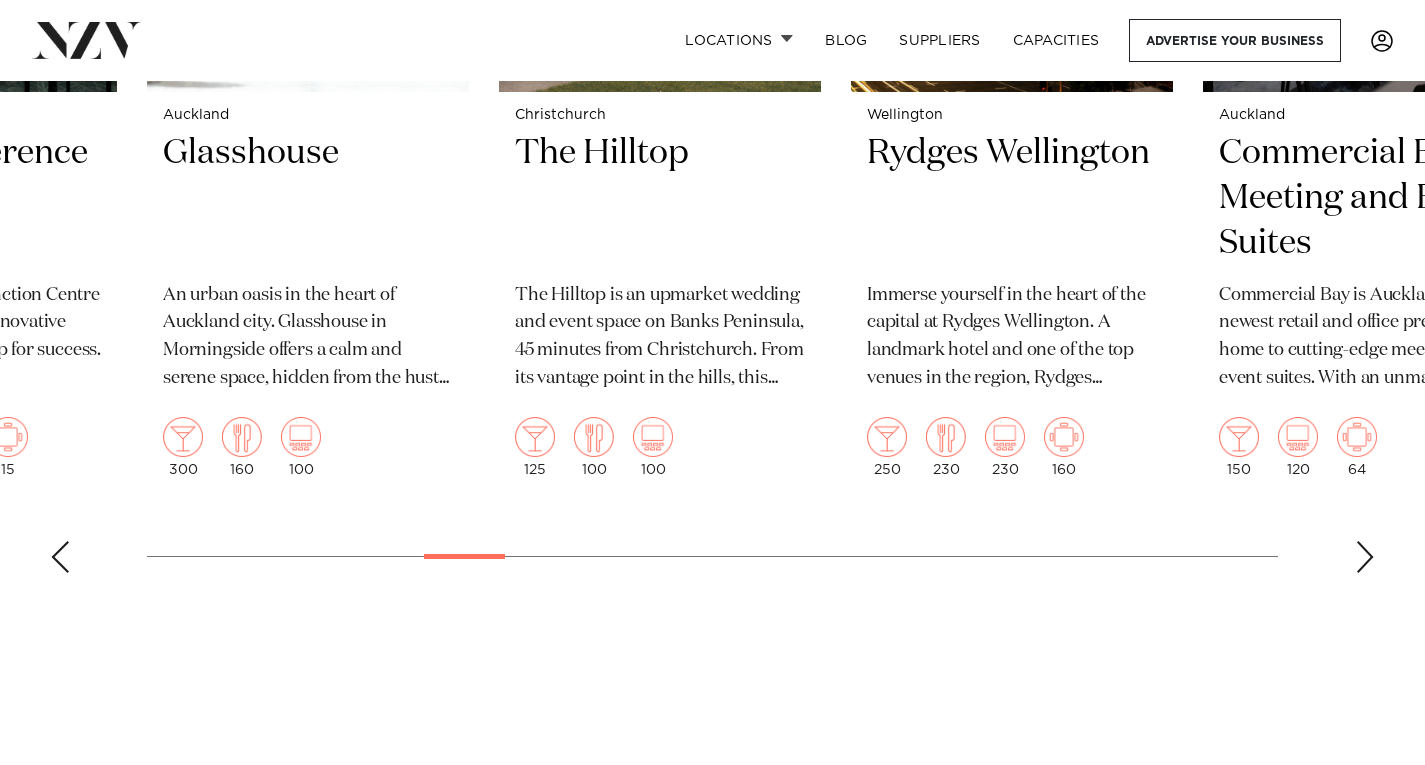 scroll, scrollTop: 1092, scrollLeft: 0, axis: vertical 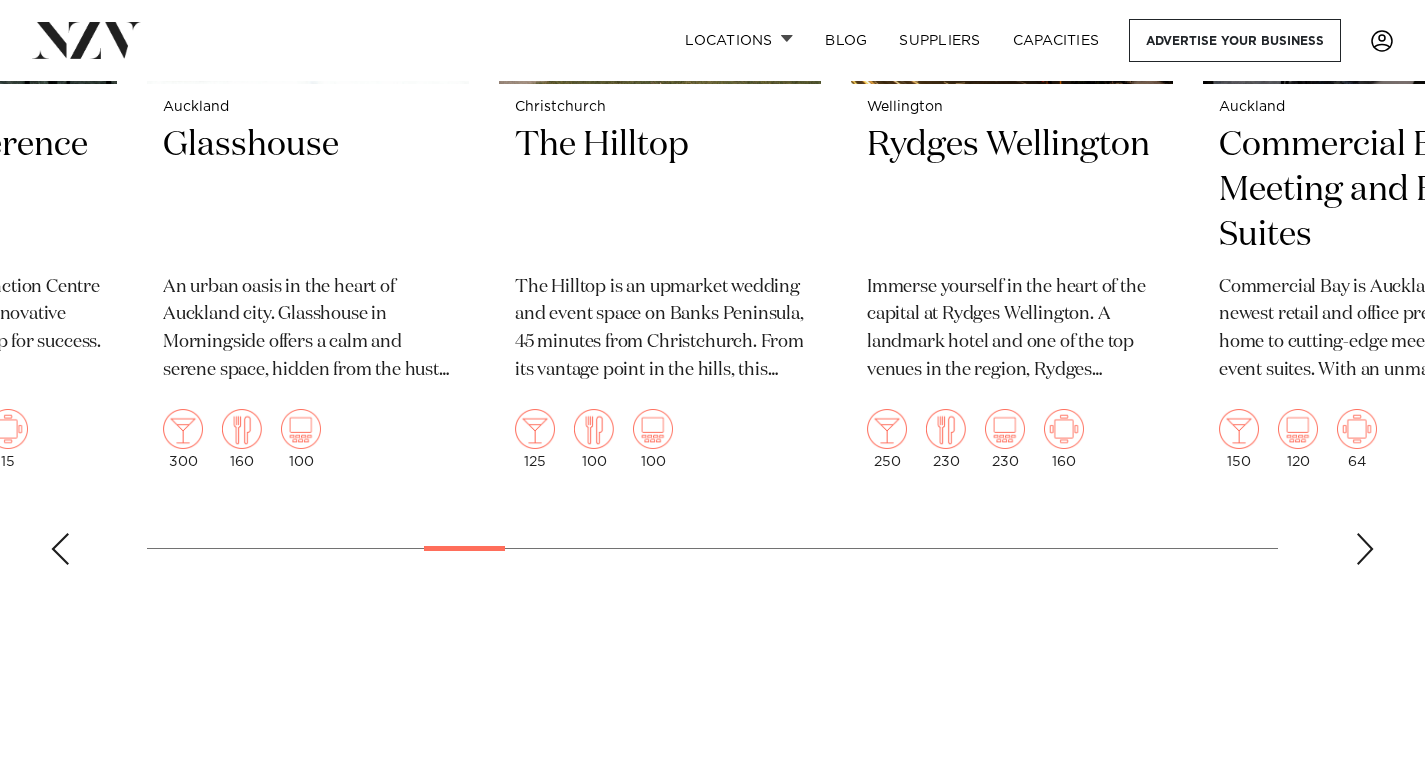 click at bounding box center (1365, 549) 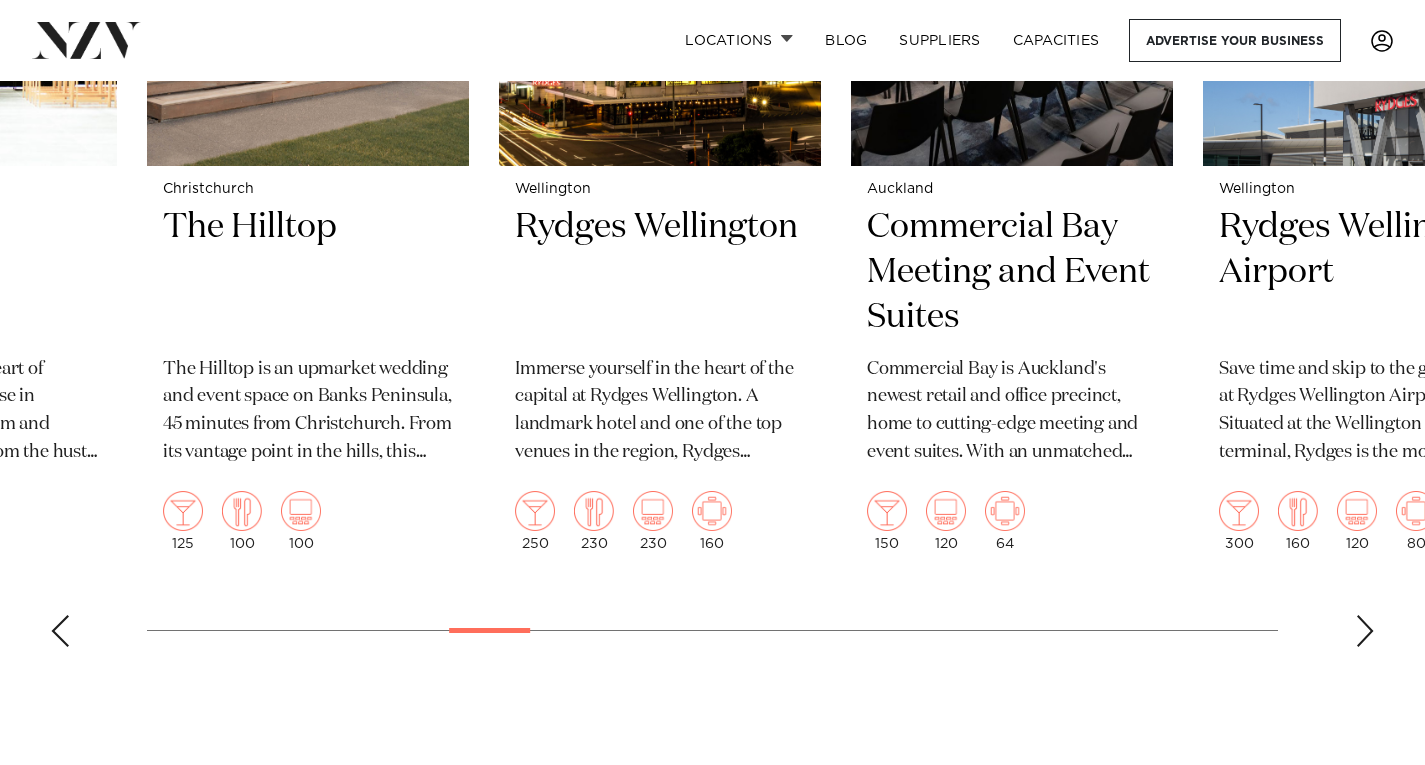 scroll, scrollTop: 1011, scrollLeft: 0, axis: vertical 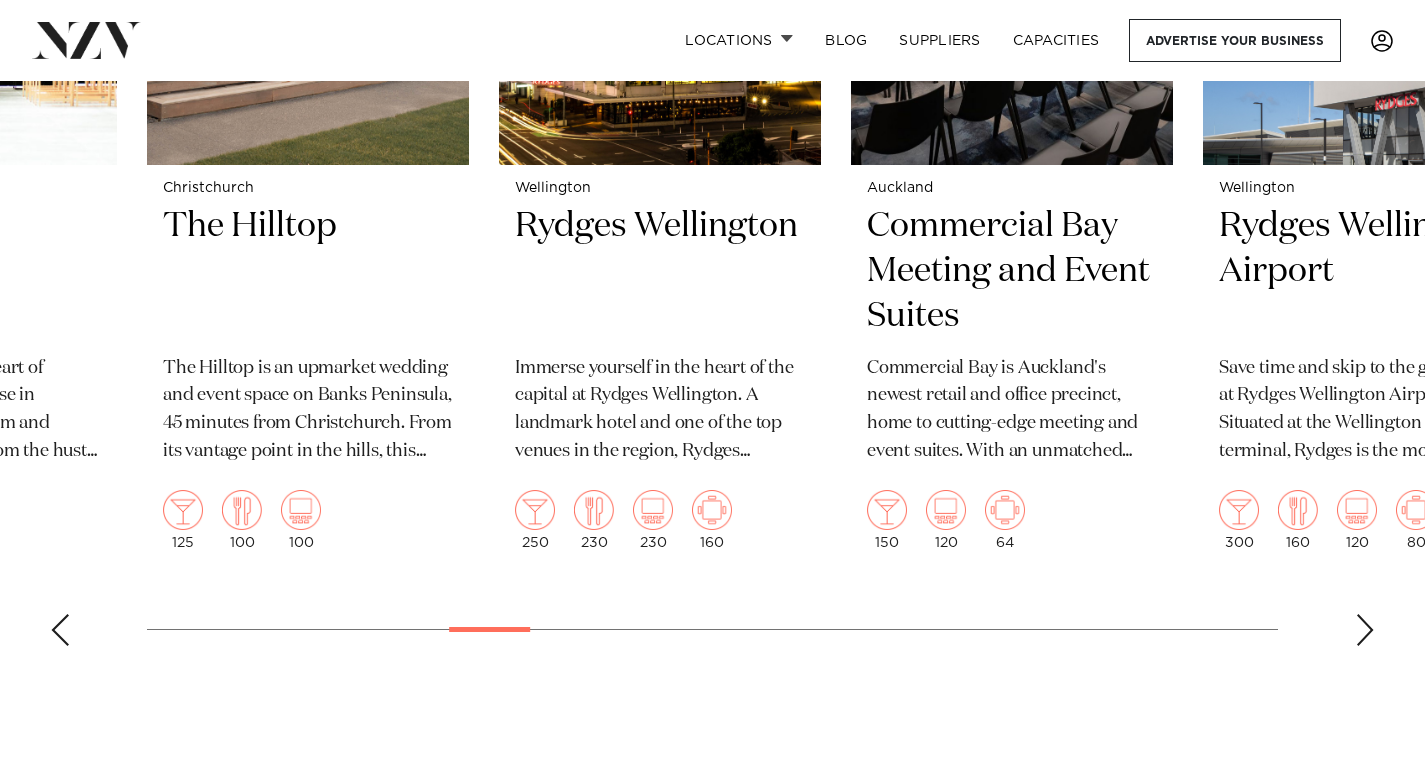 click at bounding box center (1365, 630) 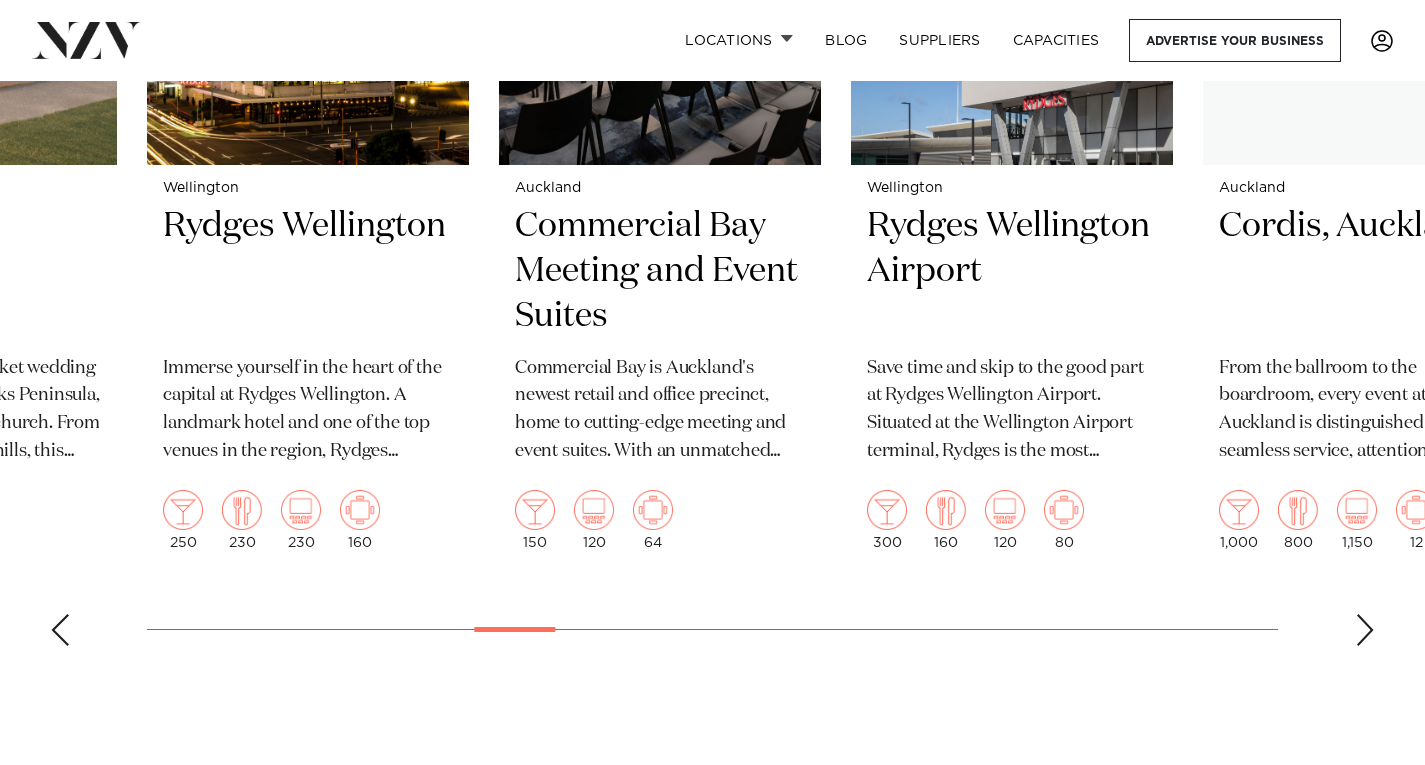 click at bounding box center (1365, 630) 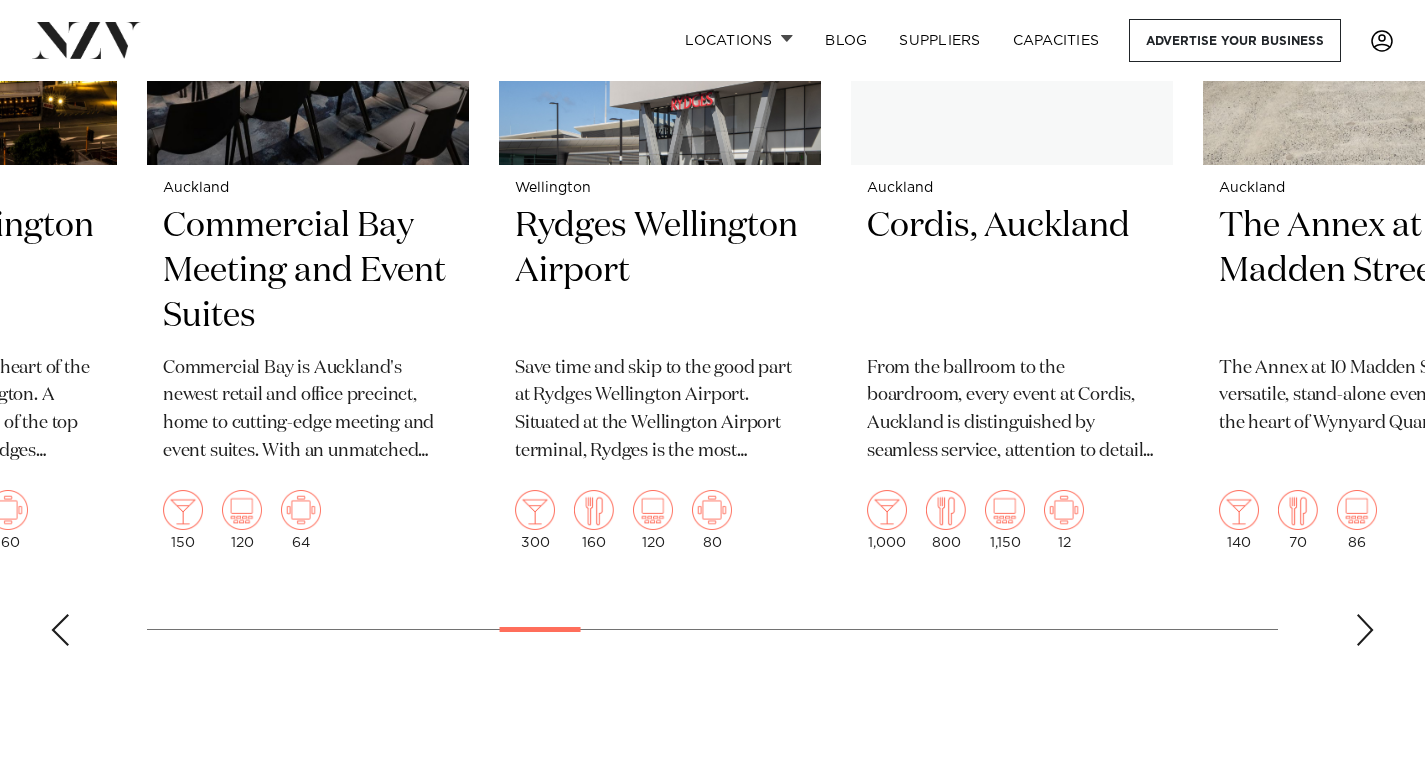 click at bounding box center [1365, 630] 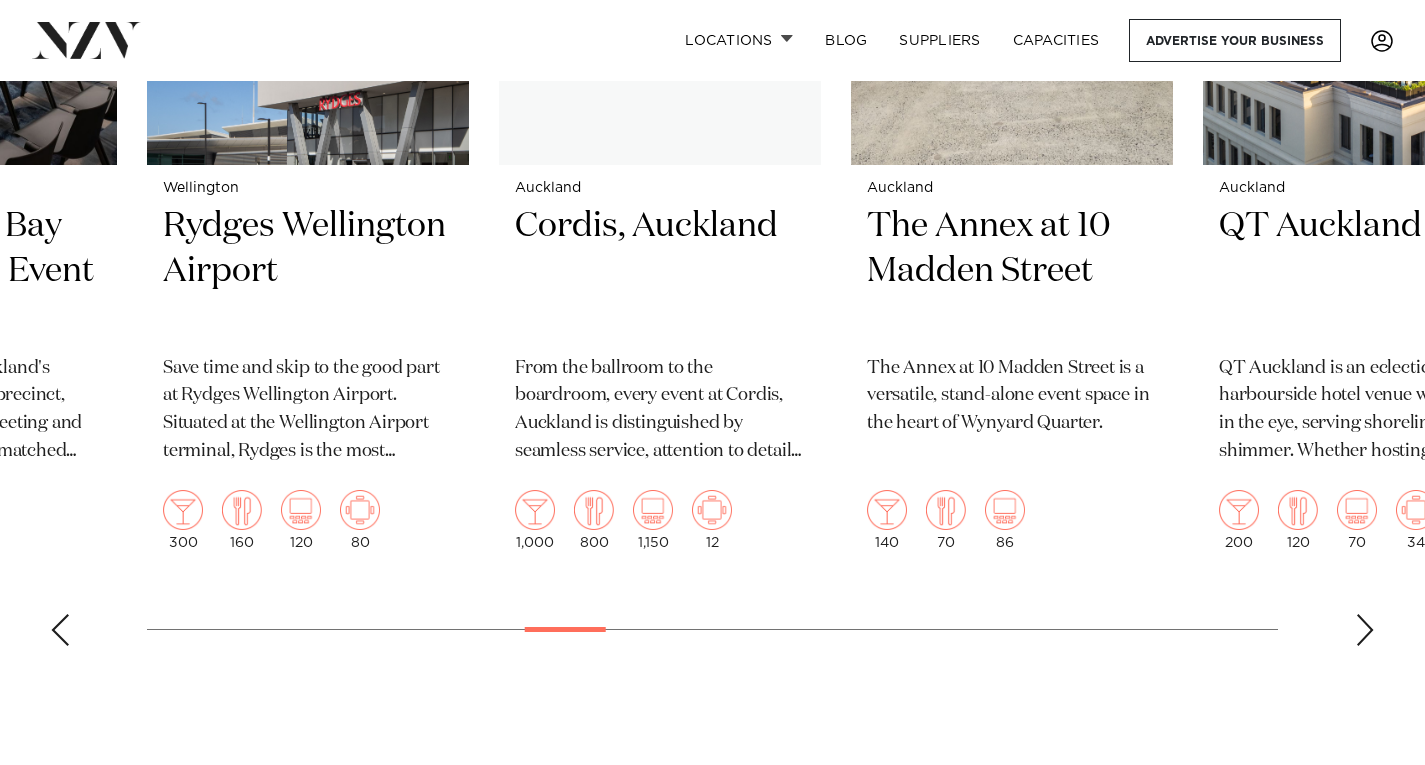 click at bounding box center [1365, 630] 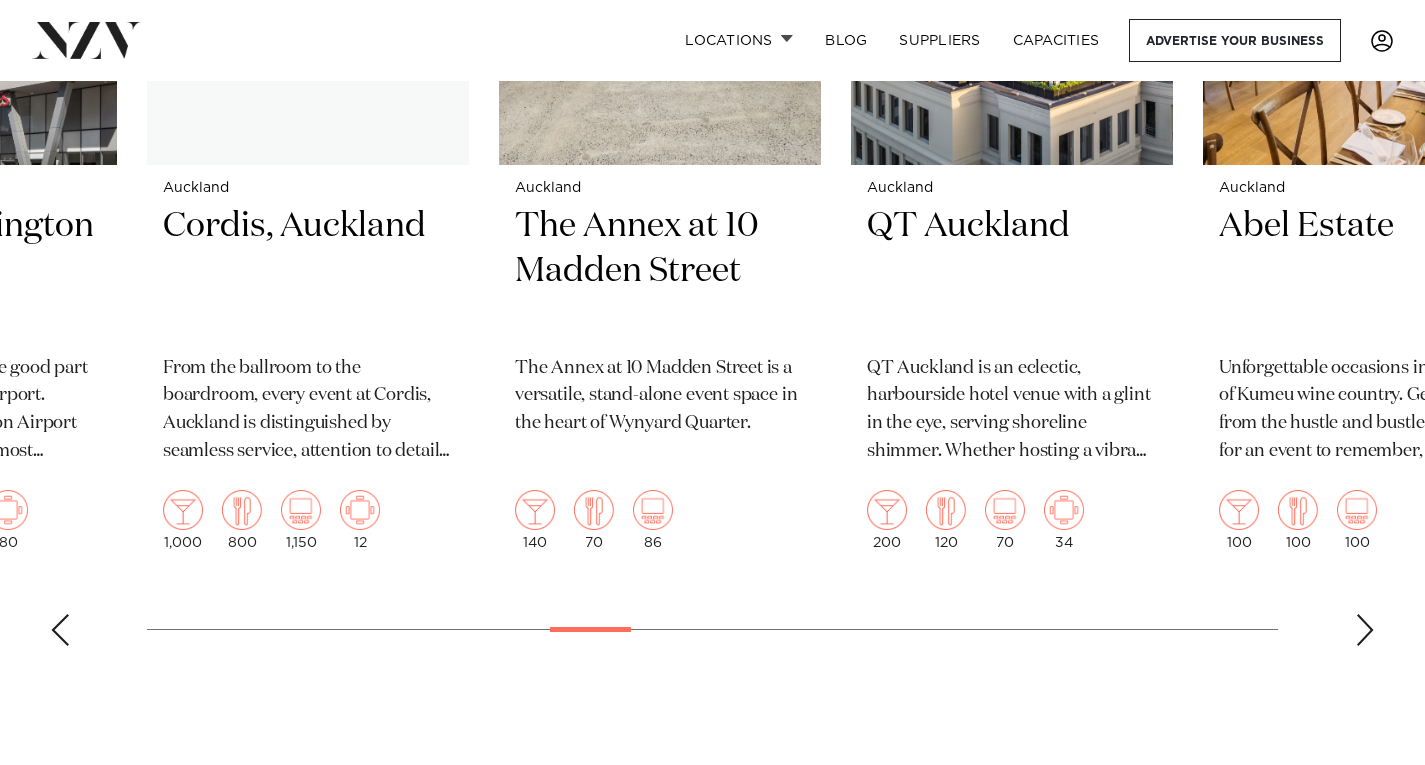click at bounding box center (1365, 630) 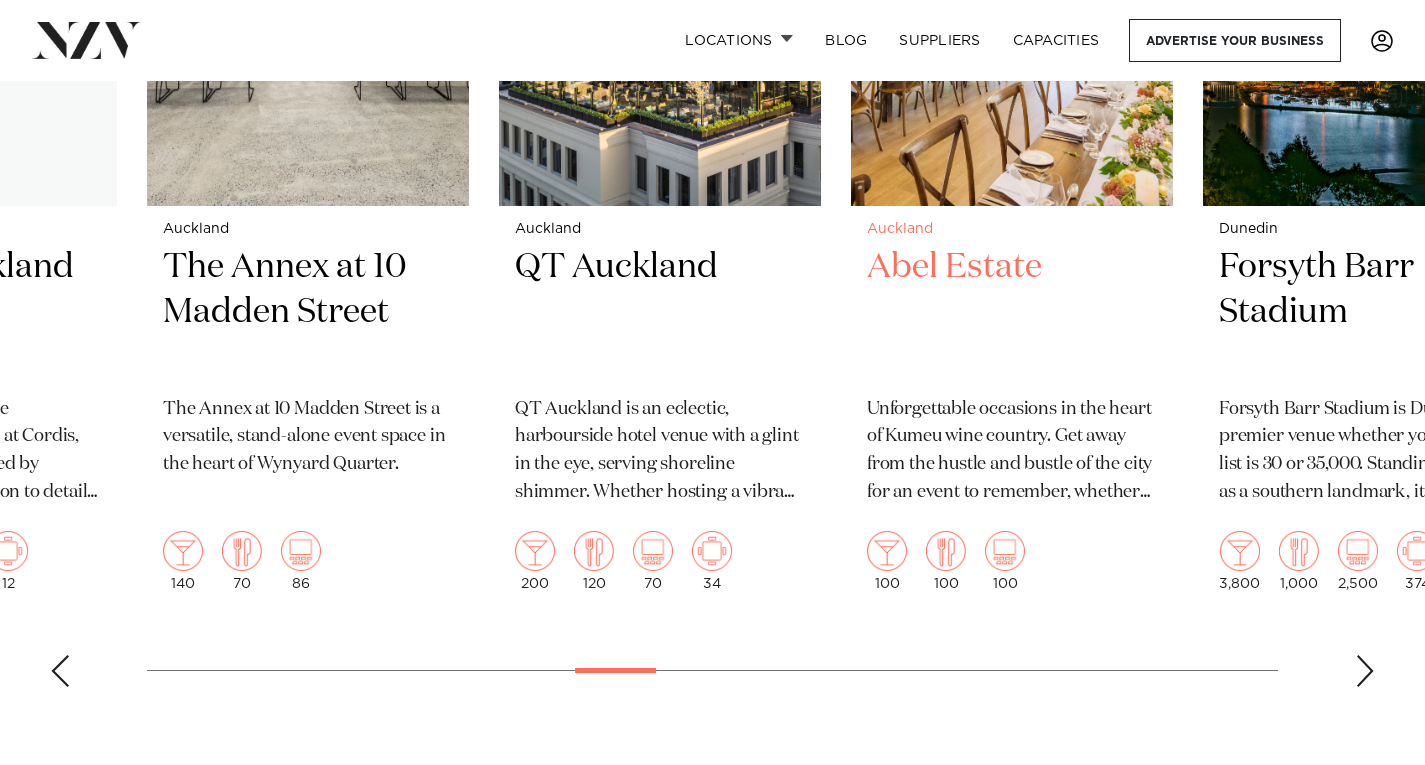 scroll, scrollTop: 975, scrollLeft: 0, axis: vertical 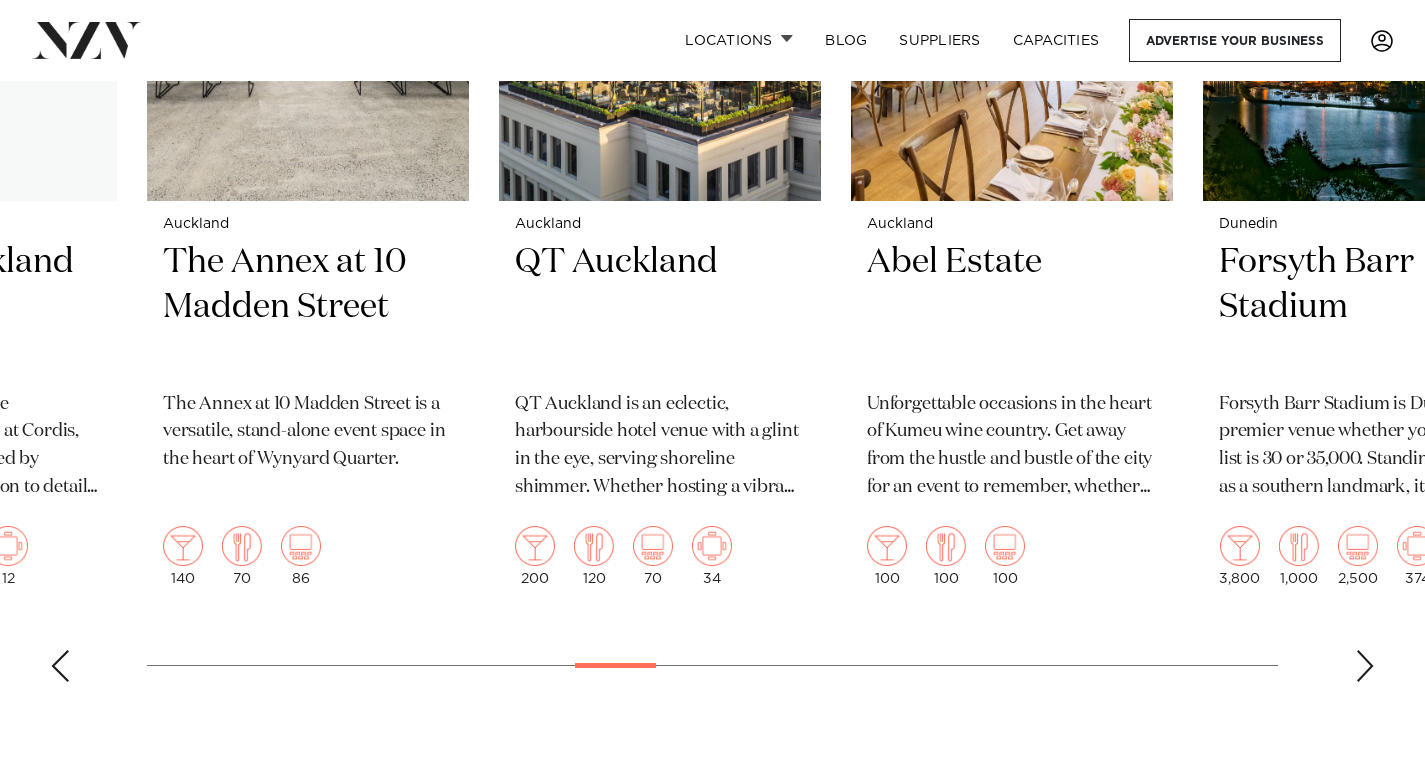 click at bounding box center (1365, 666) 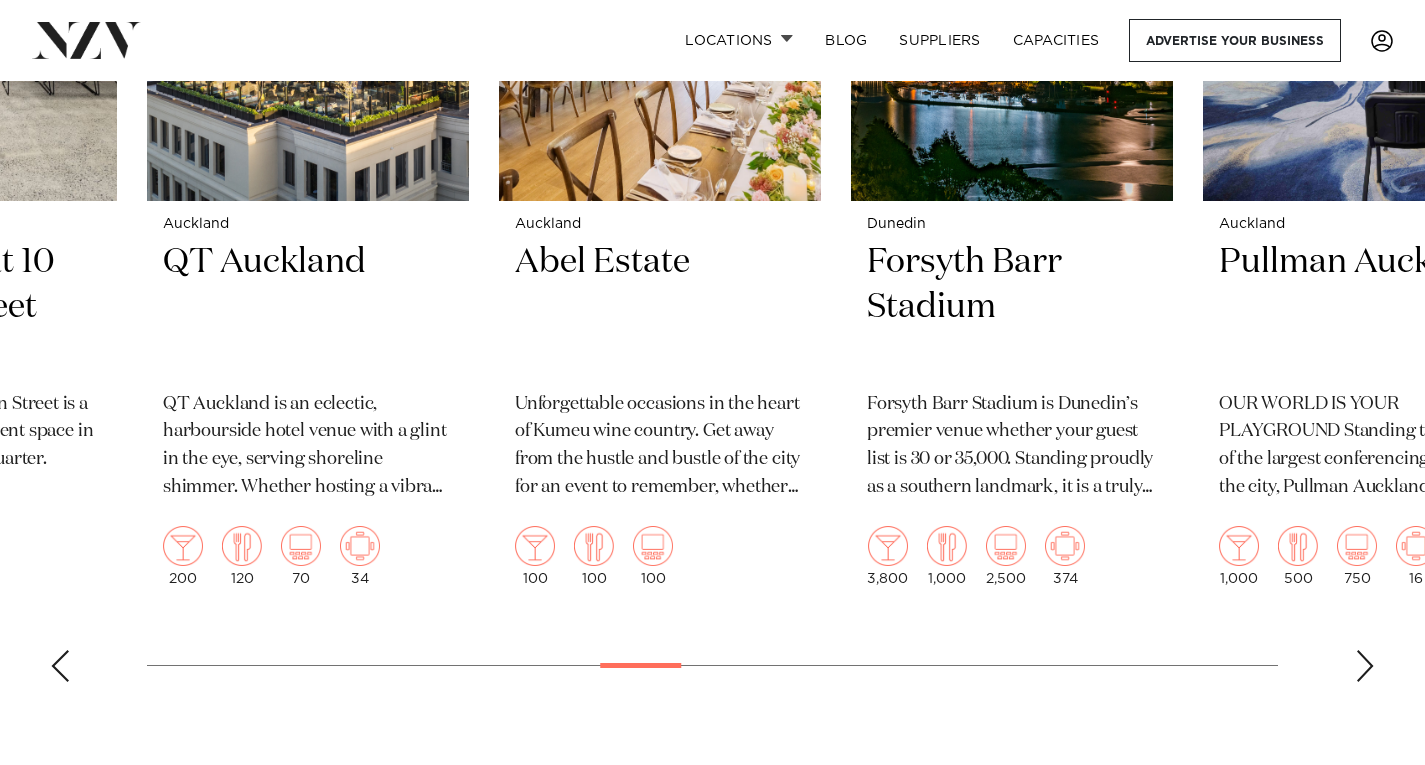 click at bounding box center [1365, 666] 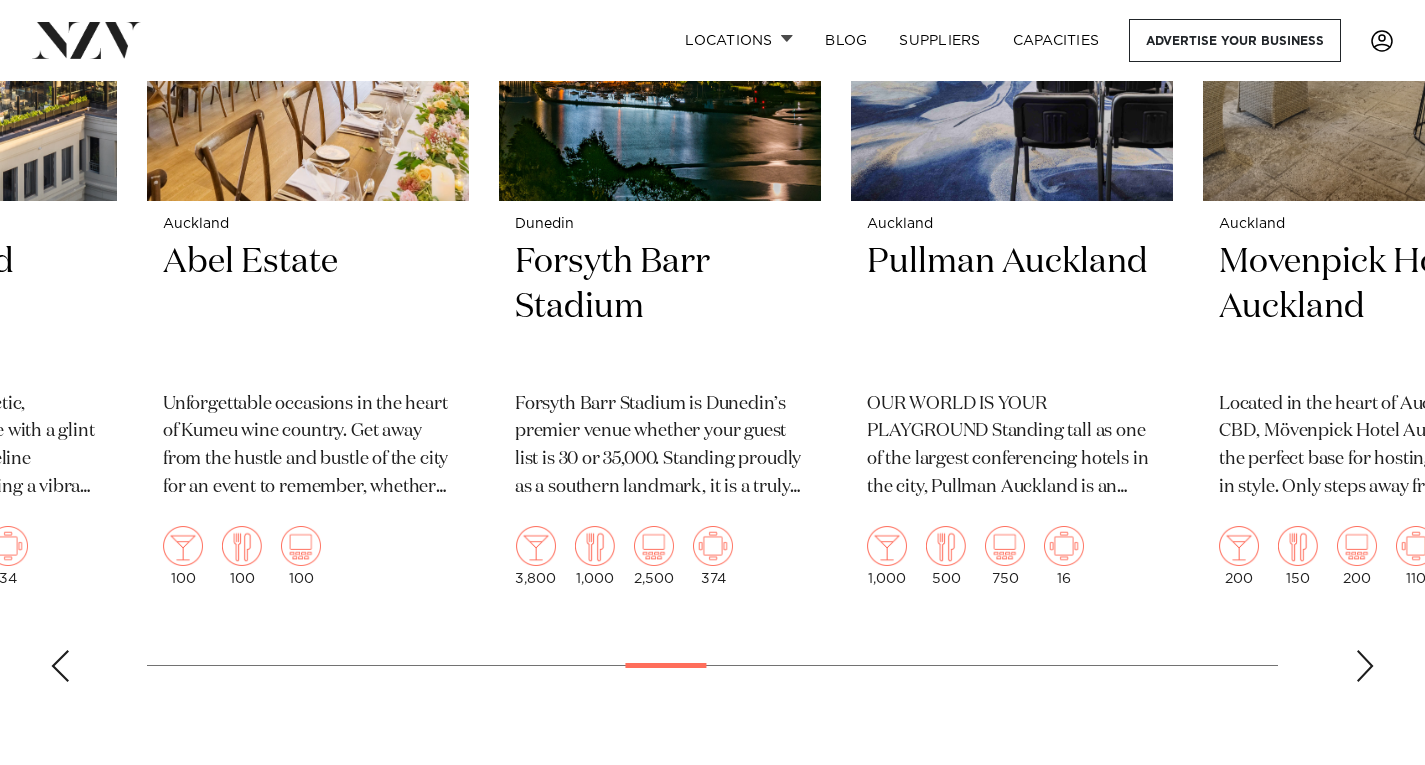 click at bounding box center [1365, 666] 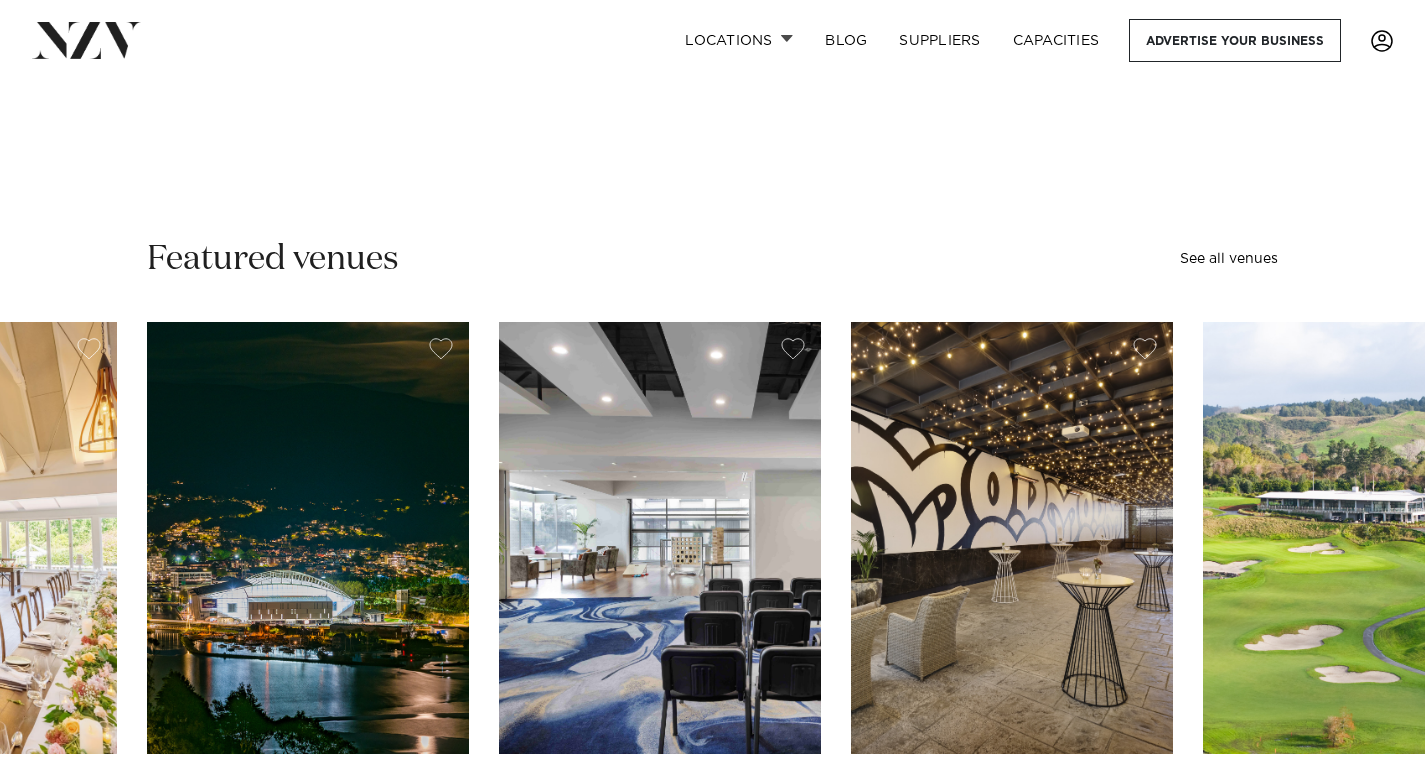scroll, scrollTop: 0, scrollLeft: 0, axis: both 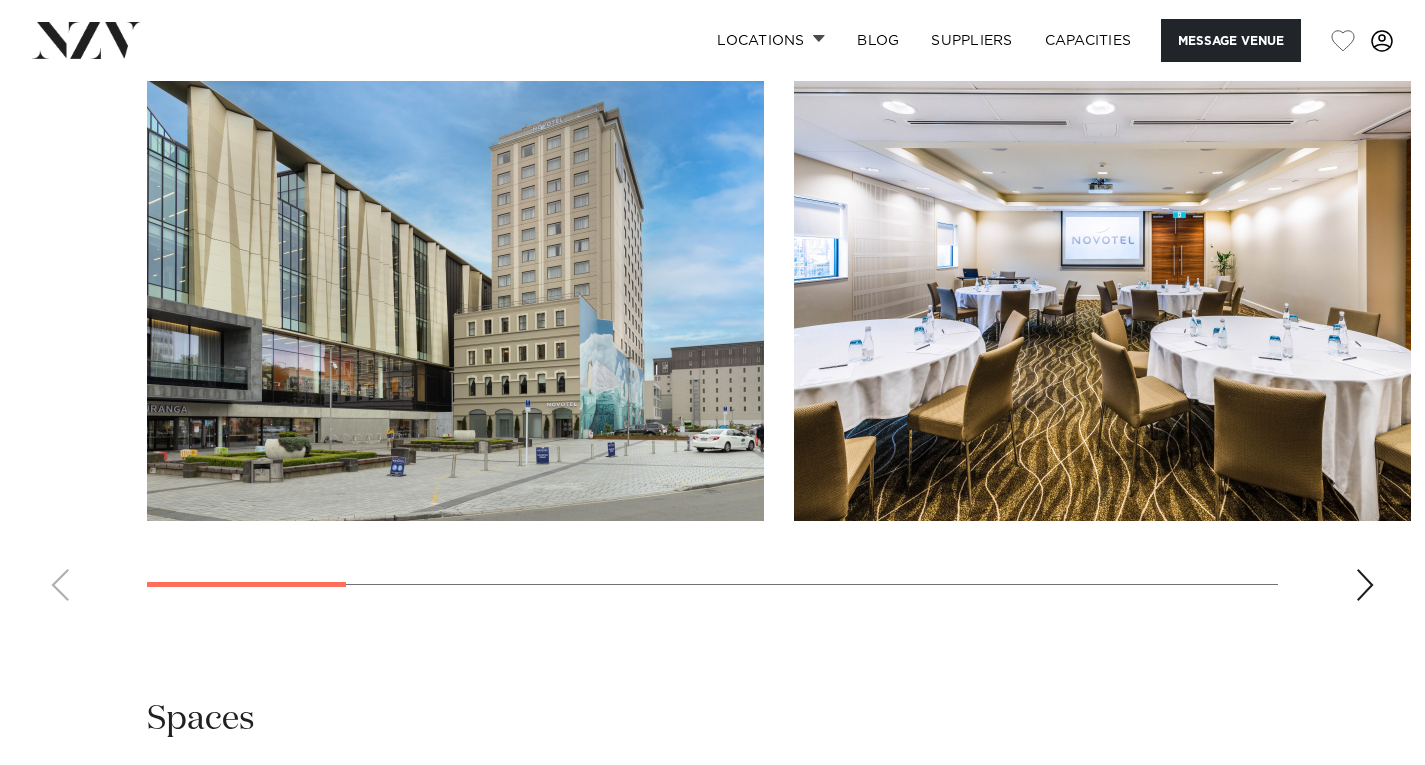 click at bounding box center (1365, 585) 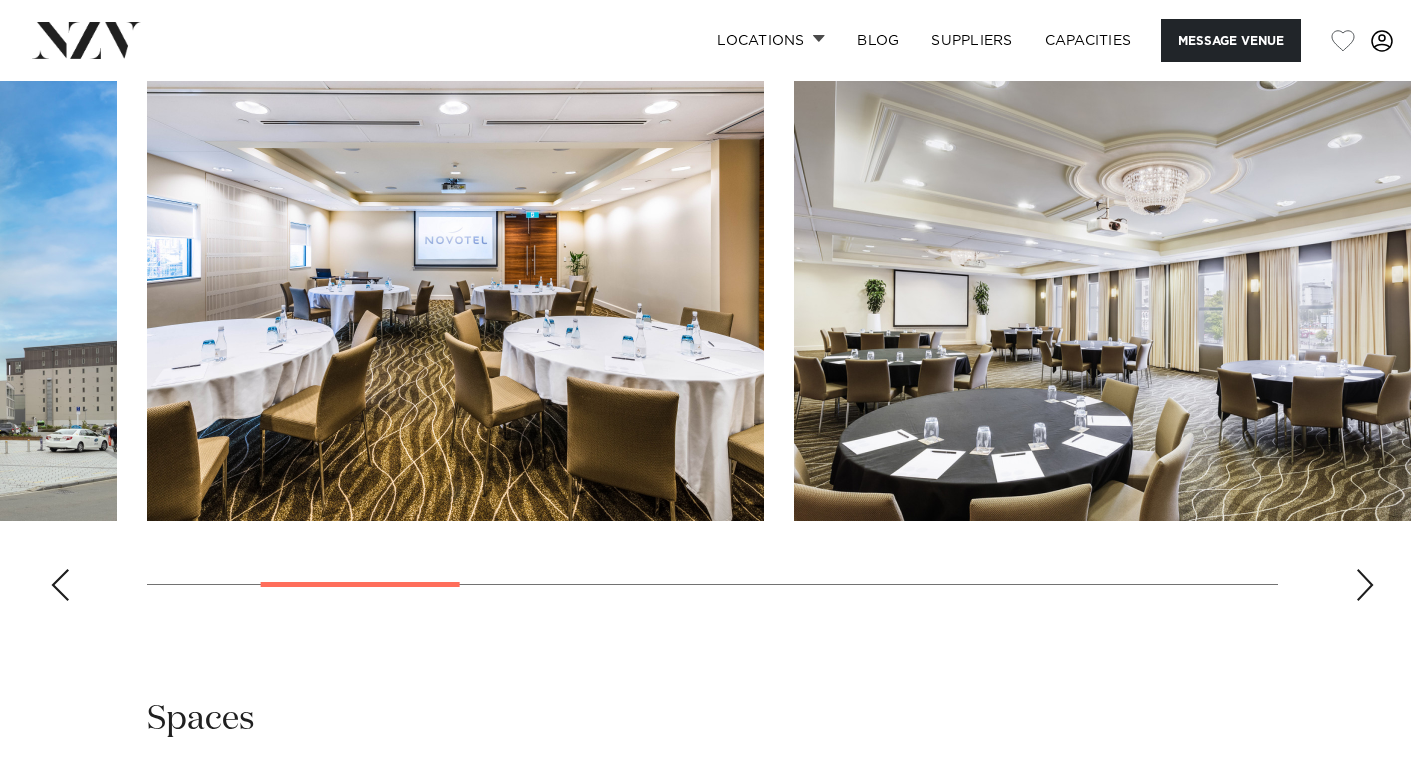 click at bounding box center [1365, 585] 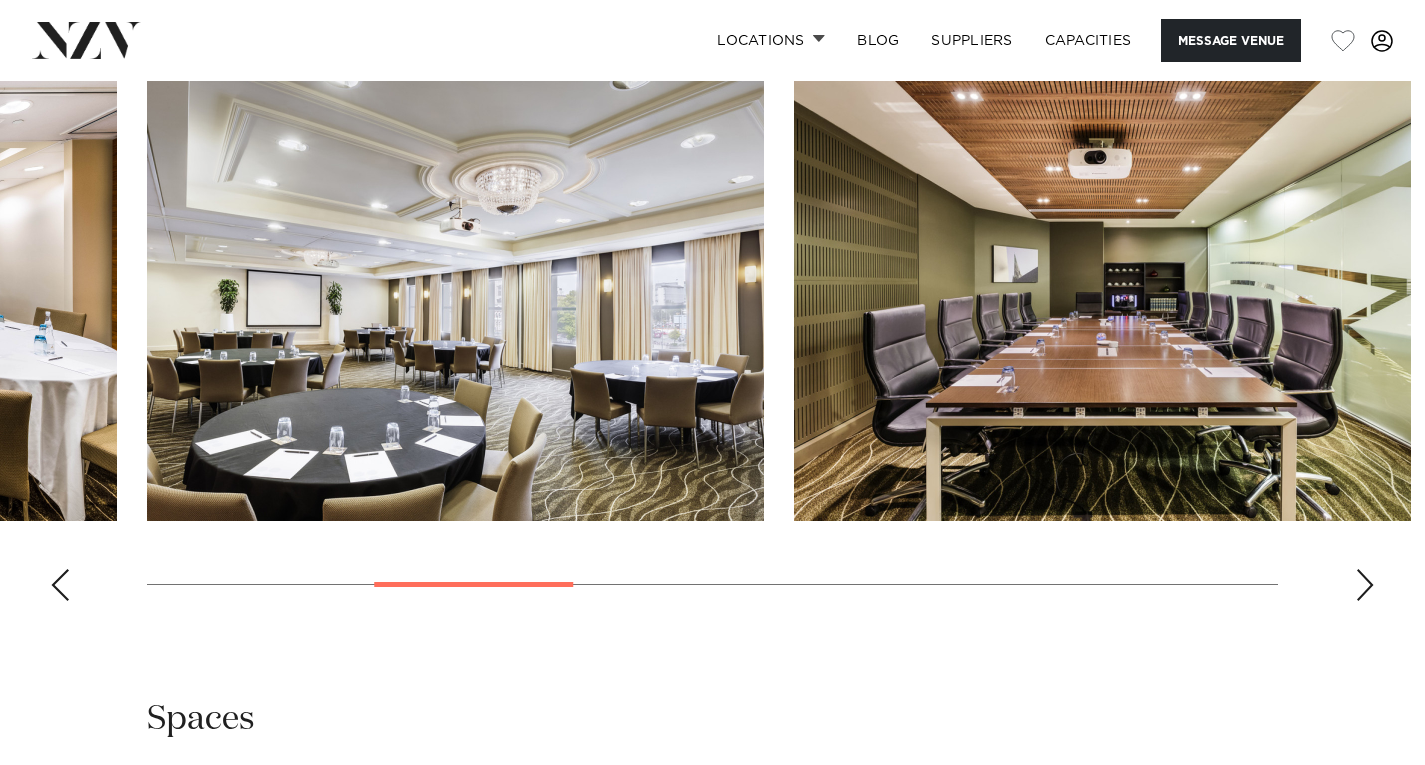 click at bounding box center (1365, 585) 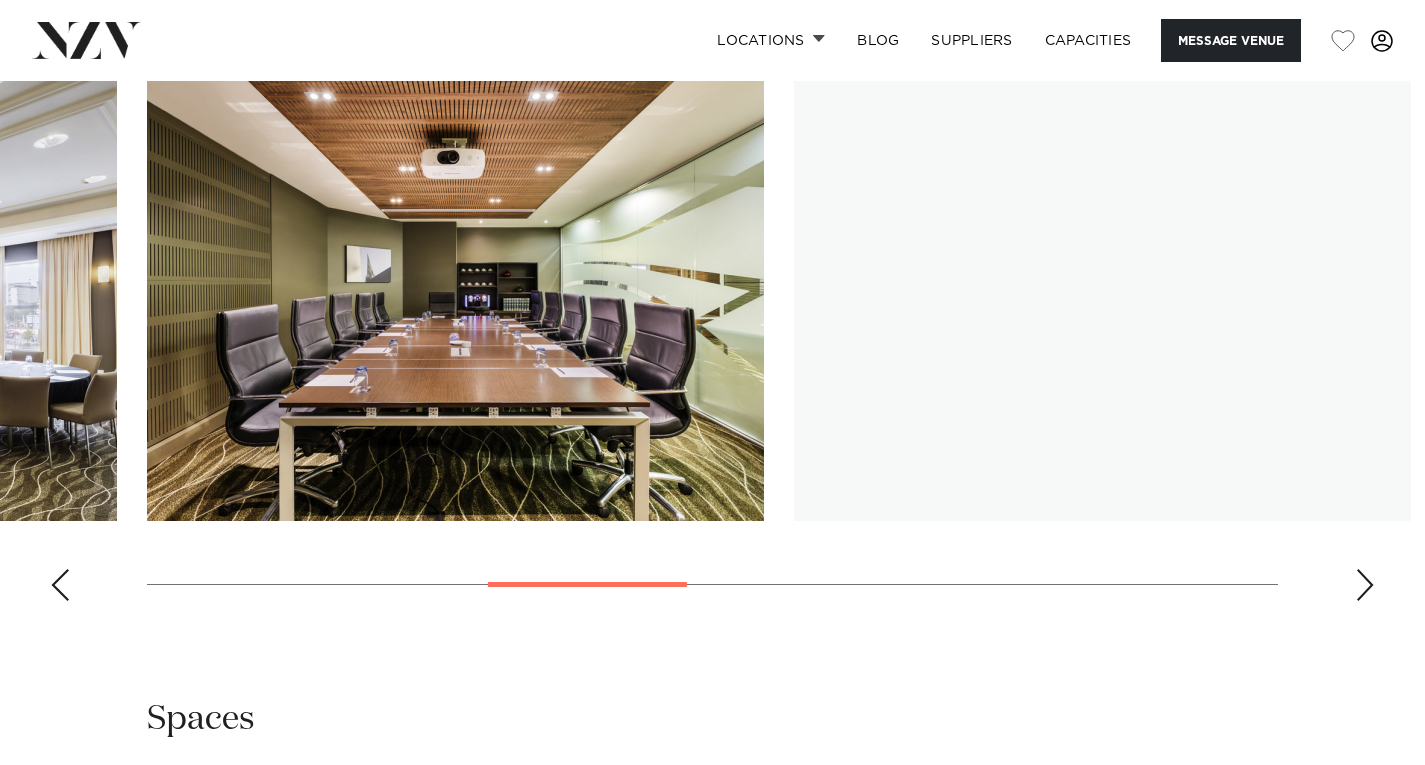 click at bounding box center [1365, 585] 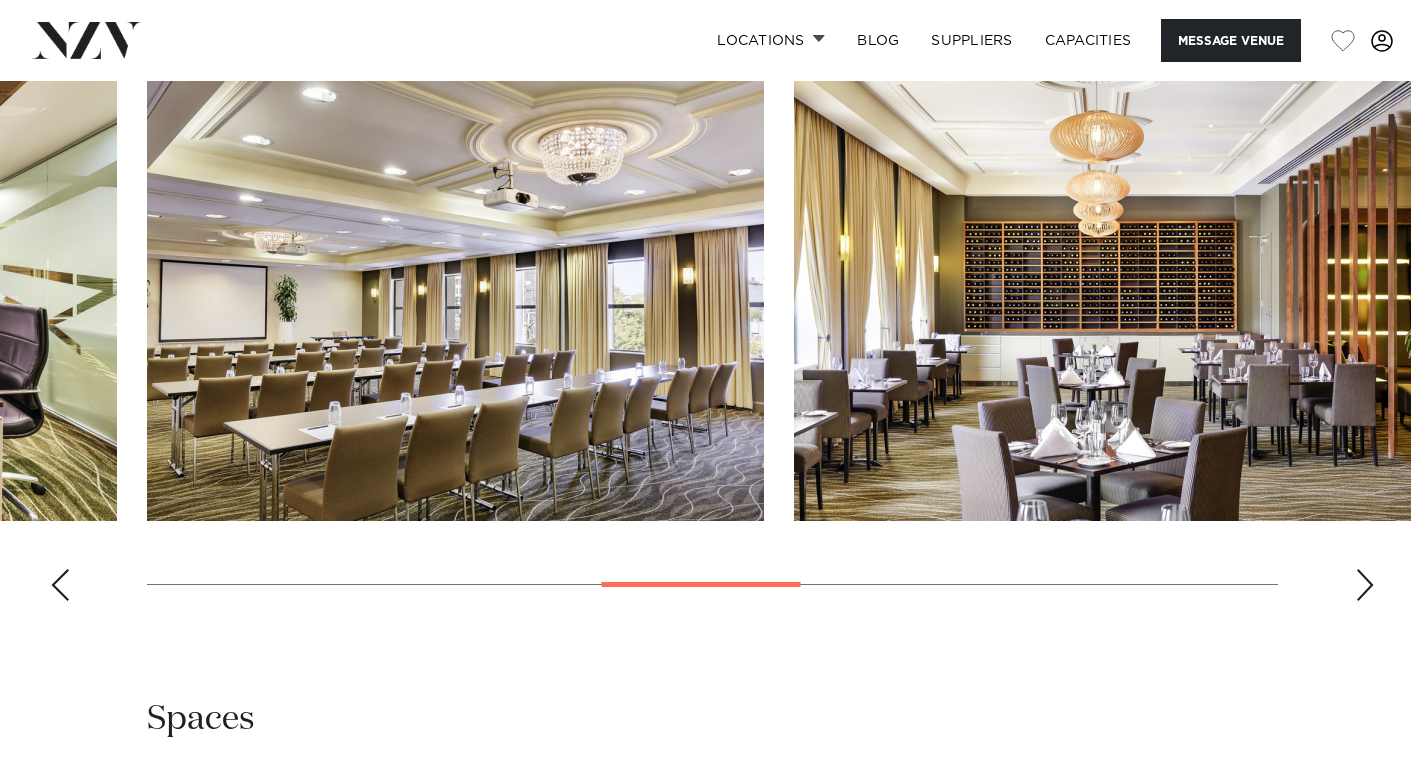 click at bounding box center (1365, 585) 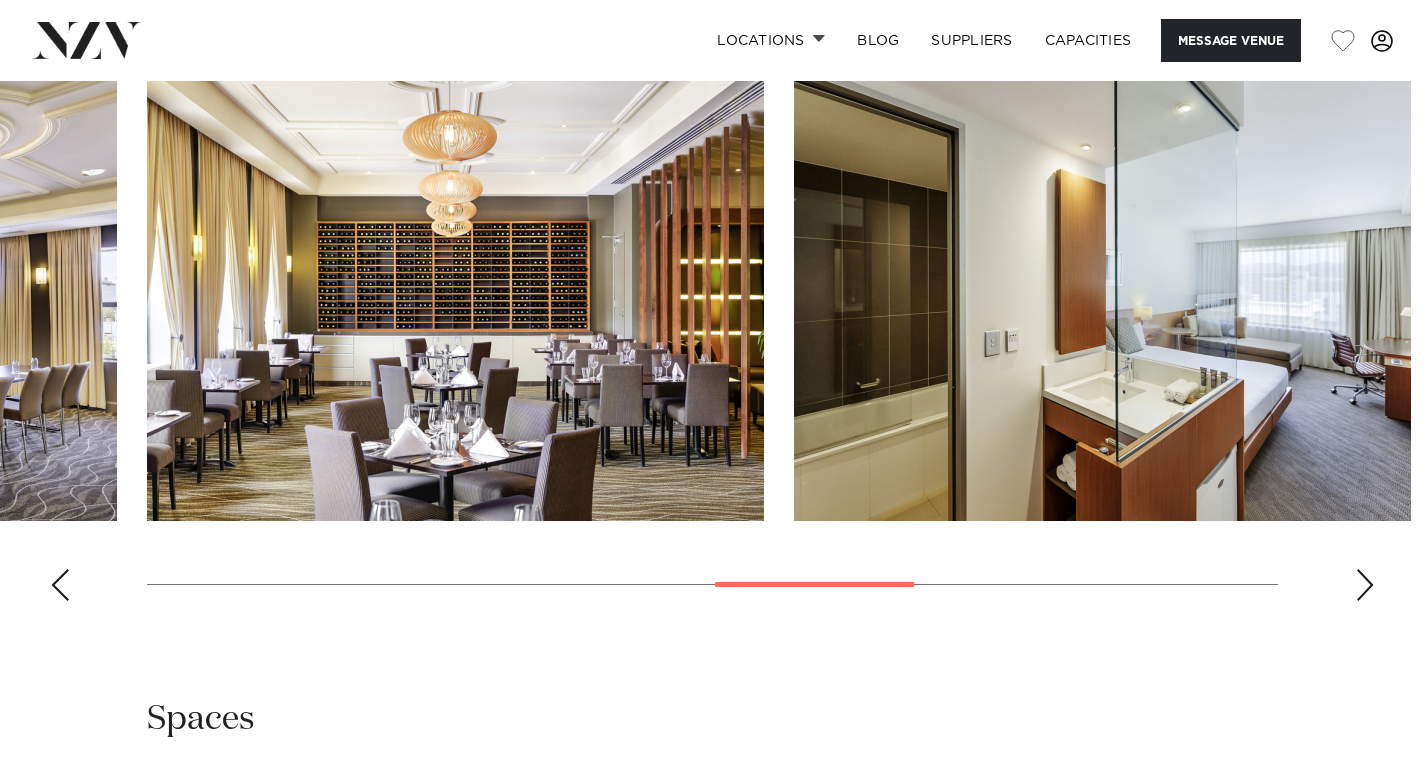 click at bounding box center [1365, 585] 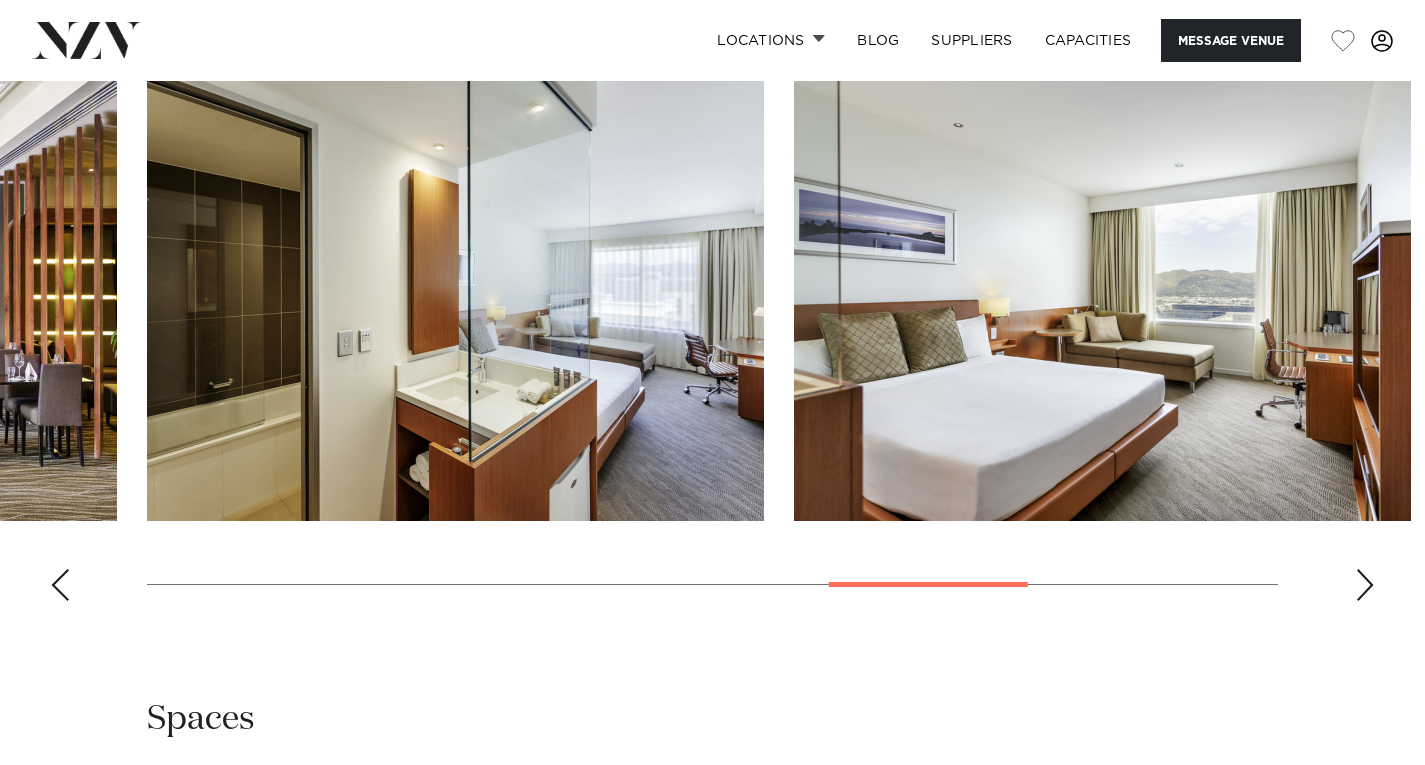 click at bounding box center [1365, 585] 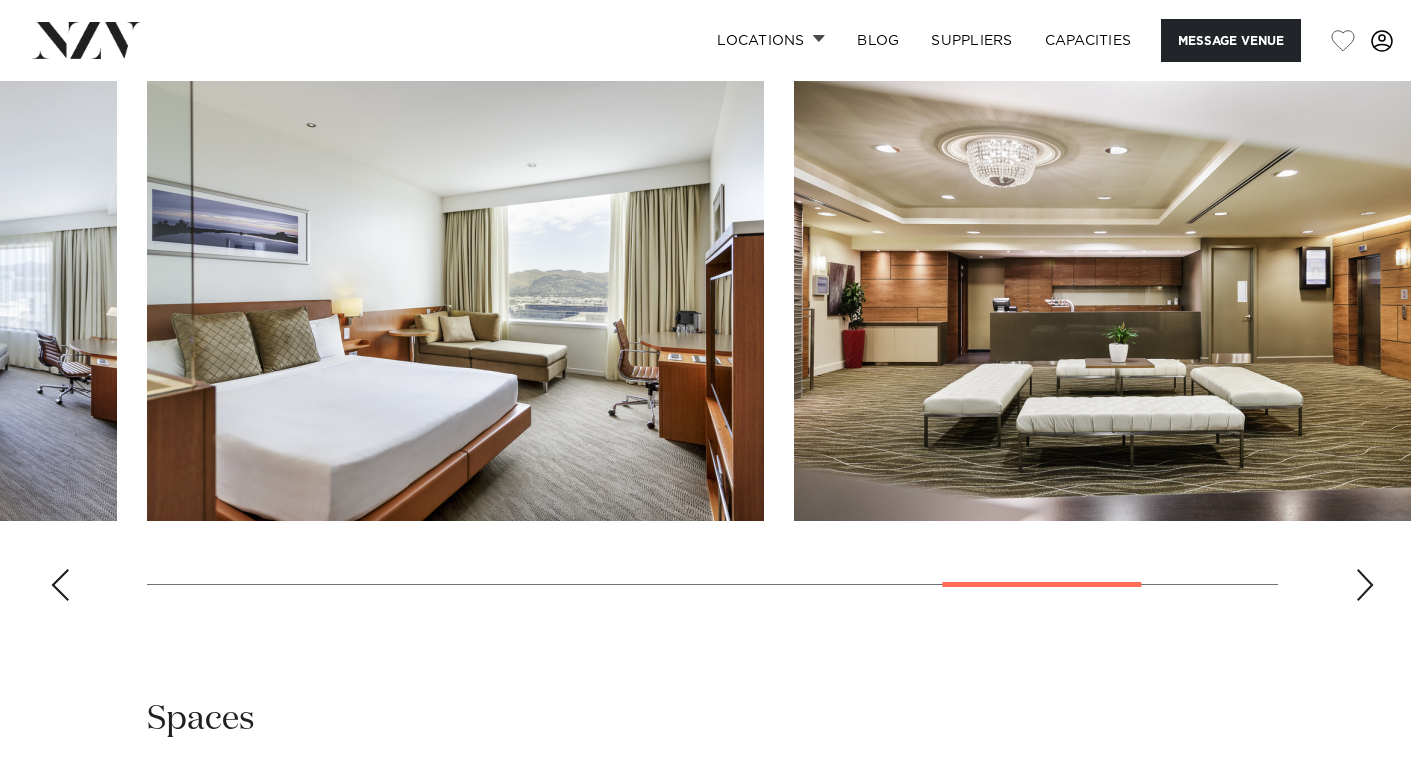 click at bounding box center [1365, 585] 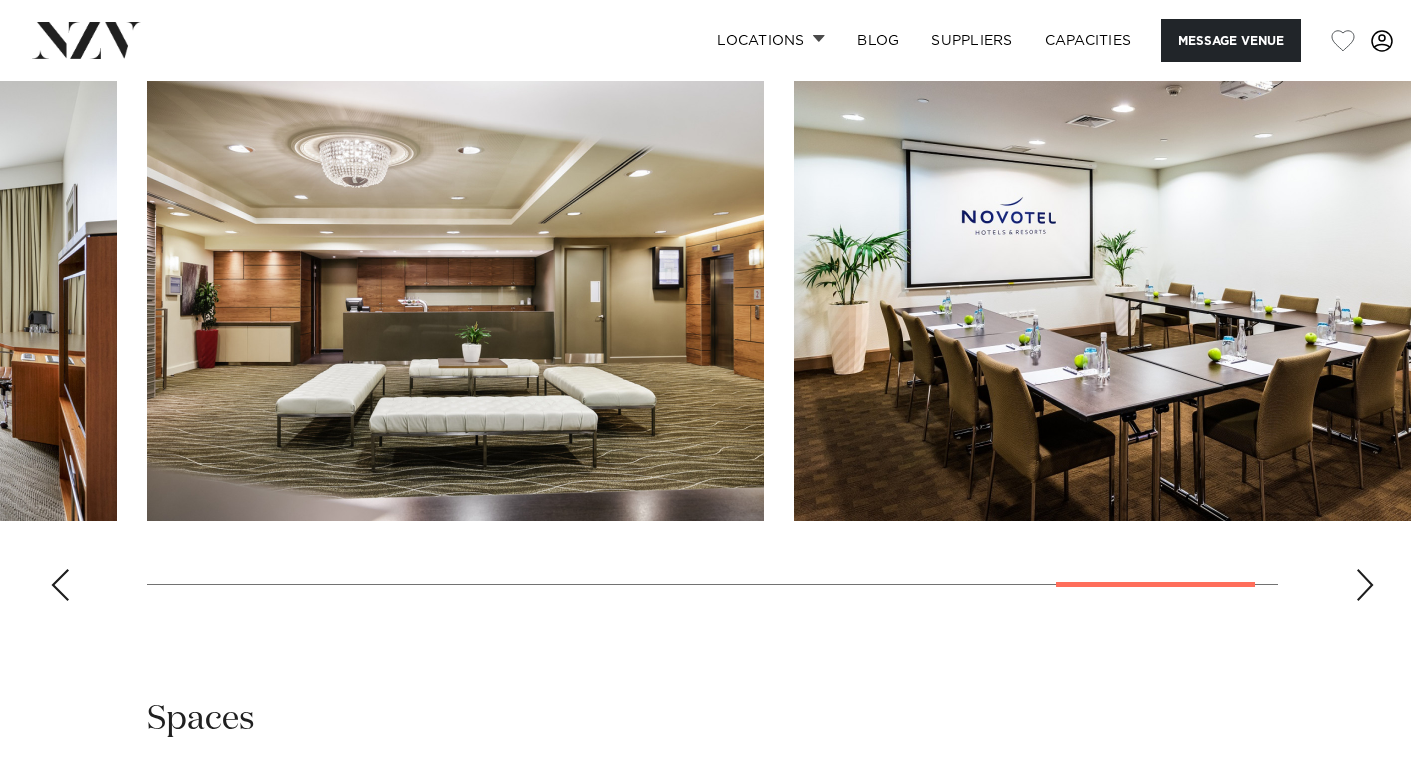 click at bounding box center (1365, 585) 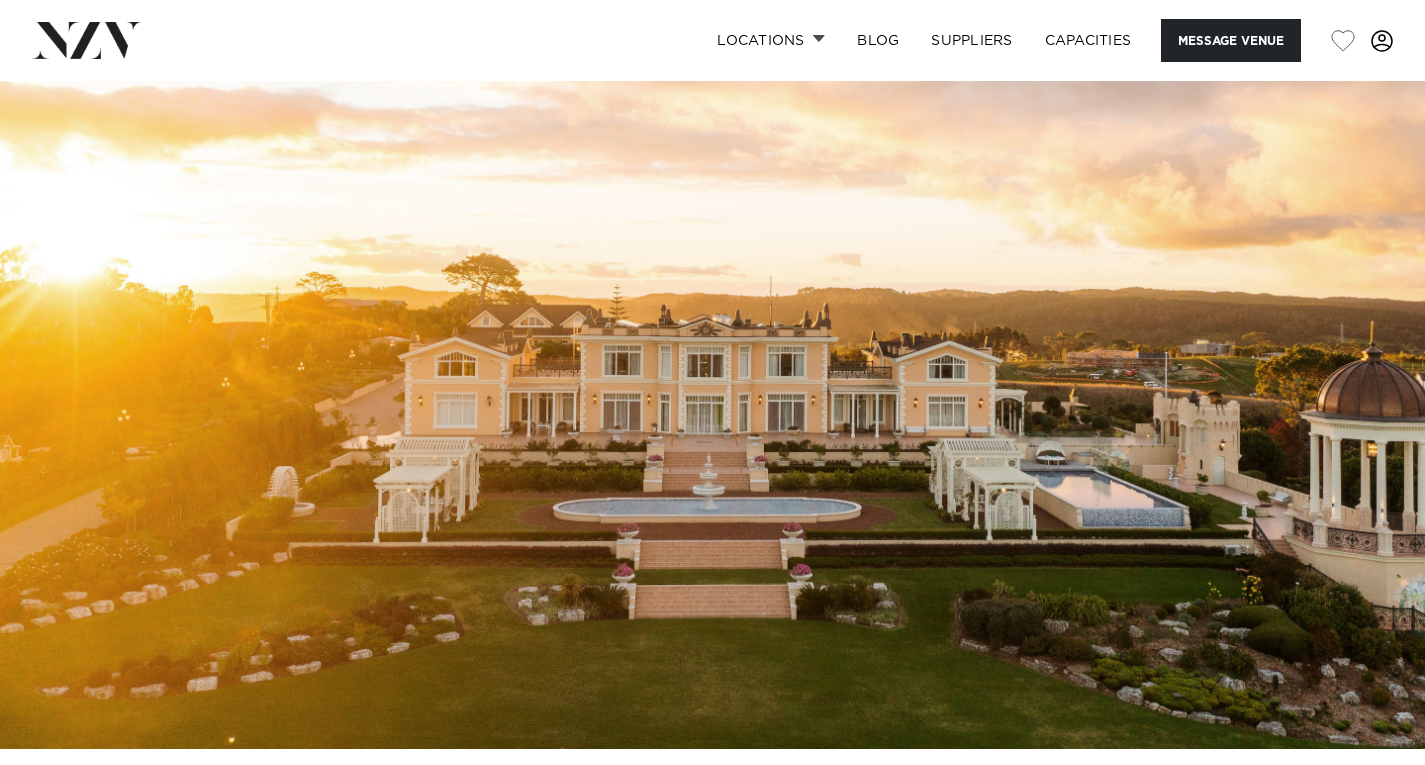 scroll, scrollTop: 0, scrollLeft: 0, axis: both 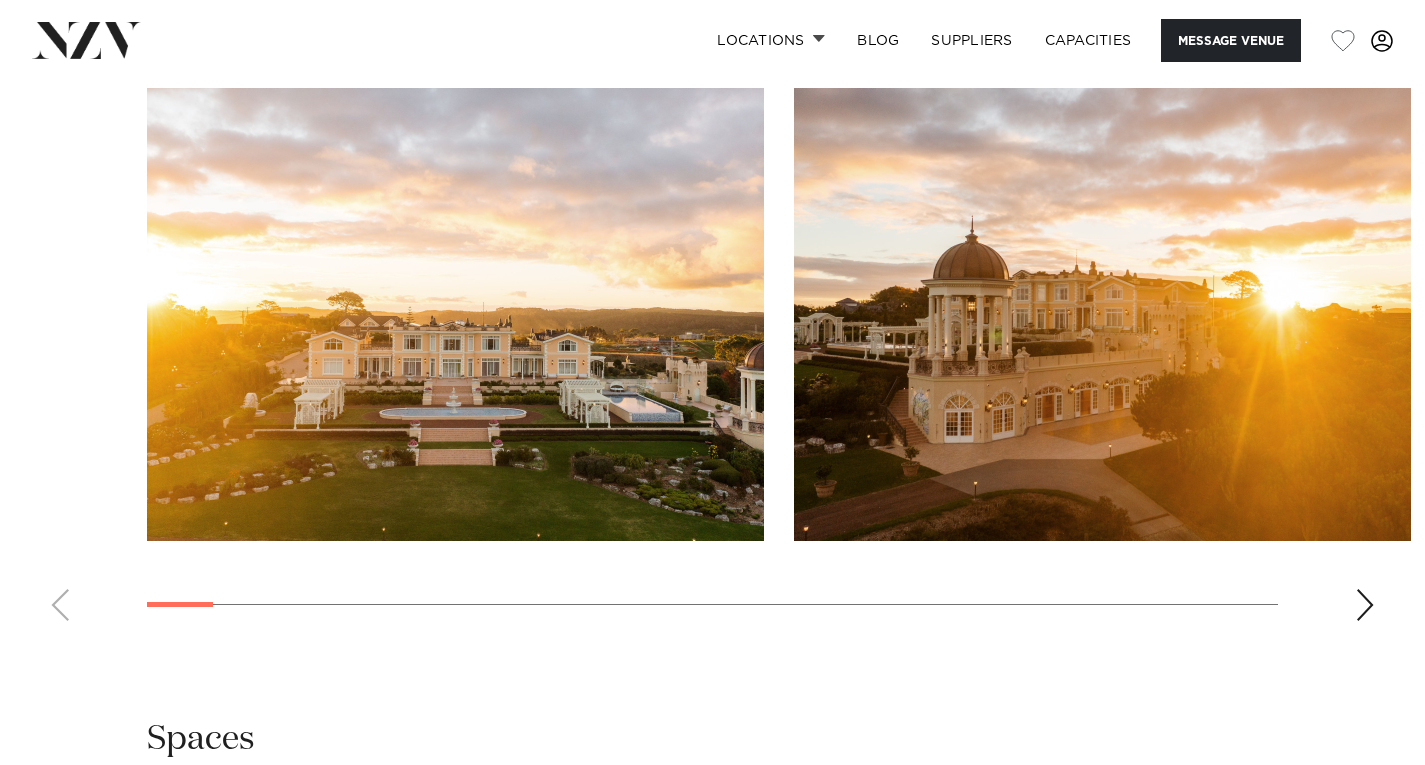 click at bounding box center [1365, 605] 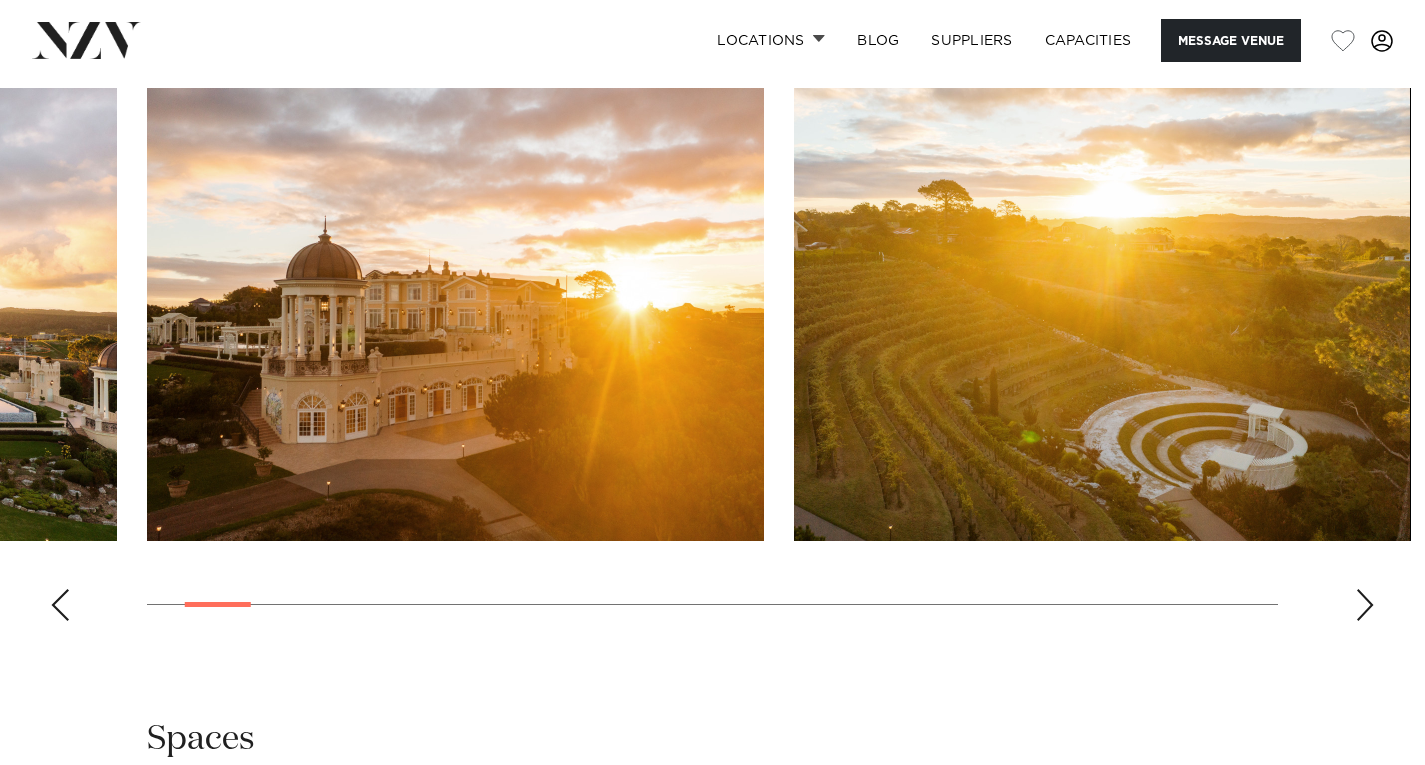 click at bounding box center (1365, 605) 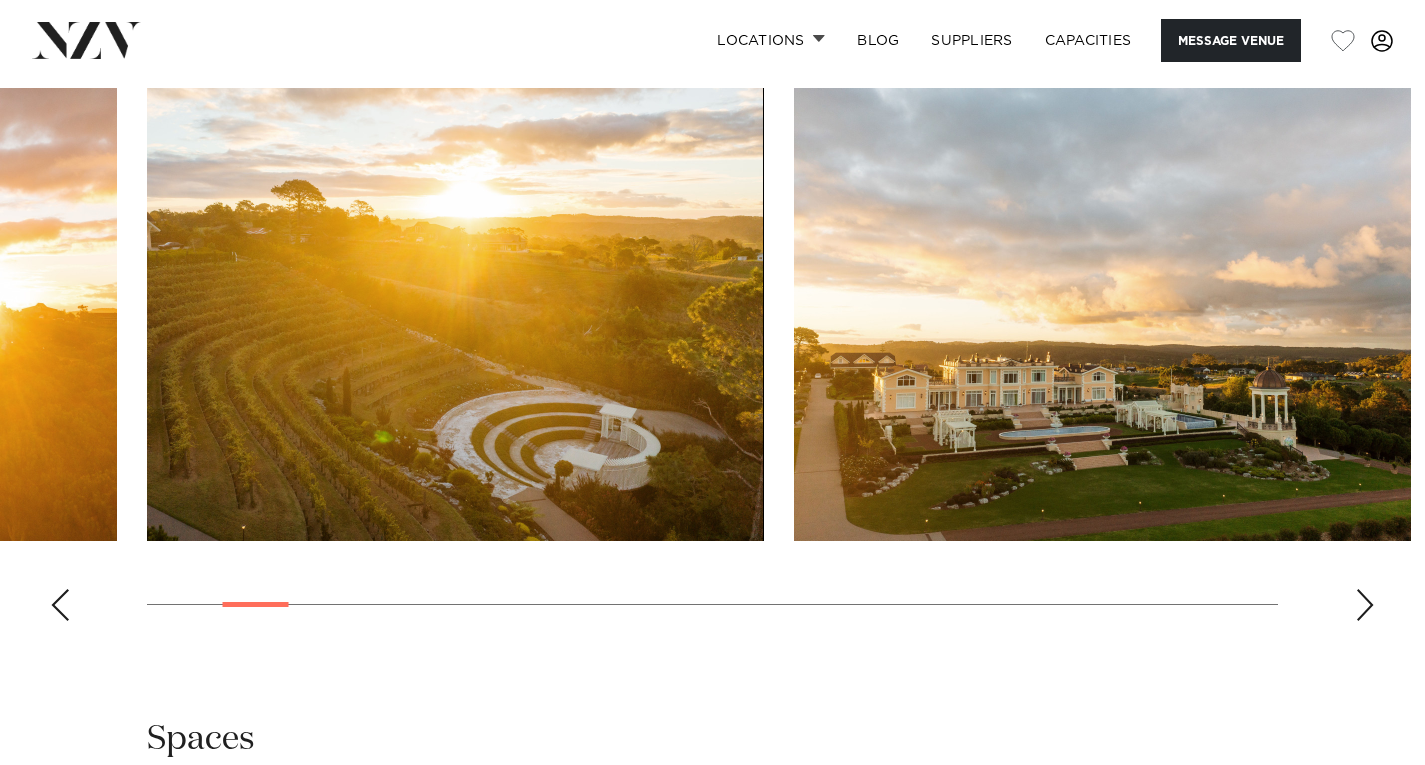 click at bounding box center [1365, 605] 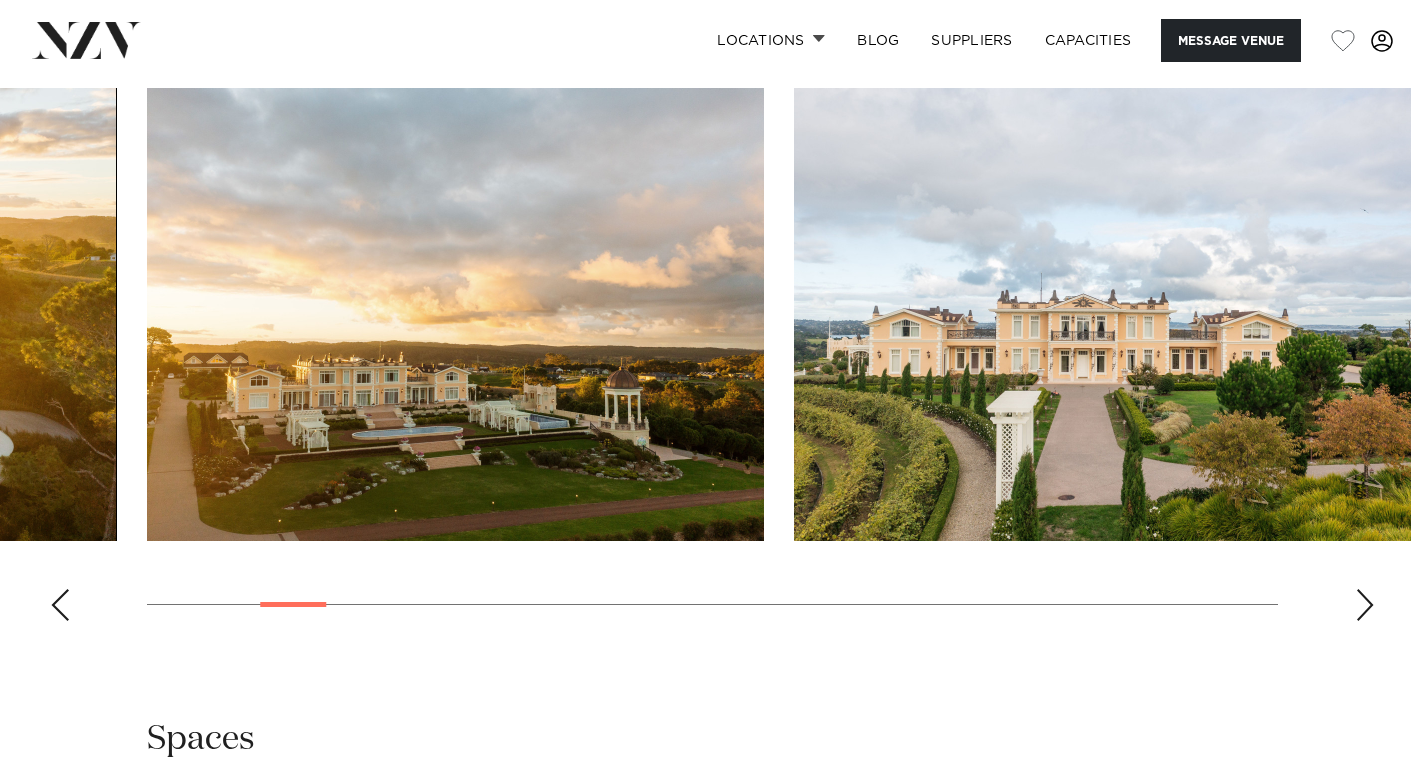 click at bounding box center (1365, 605) 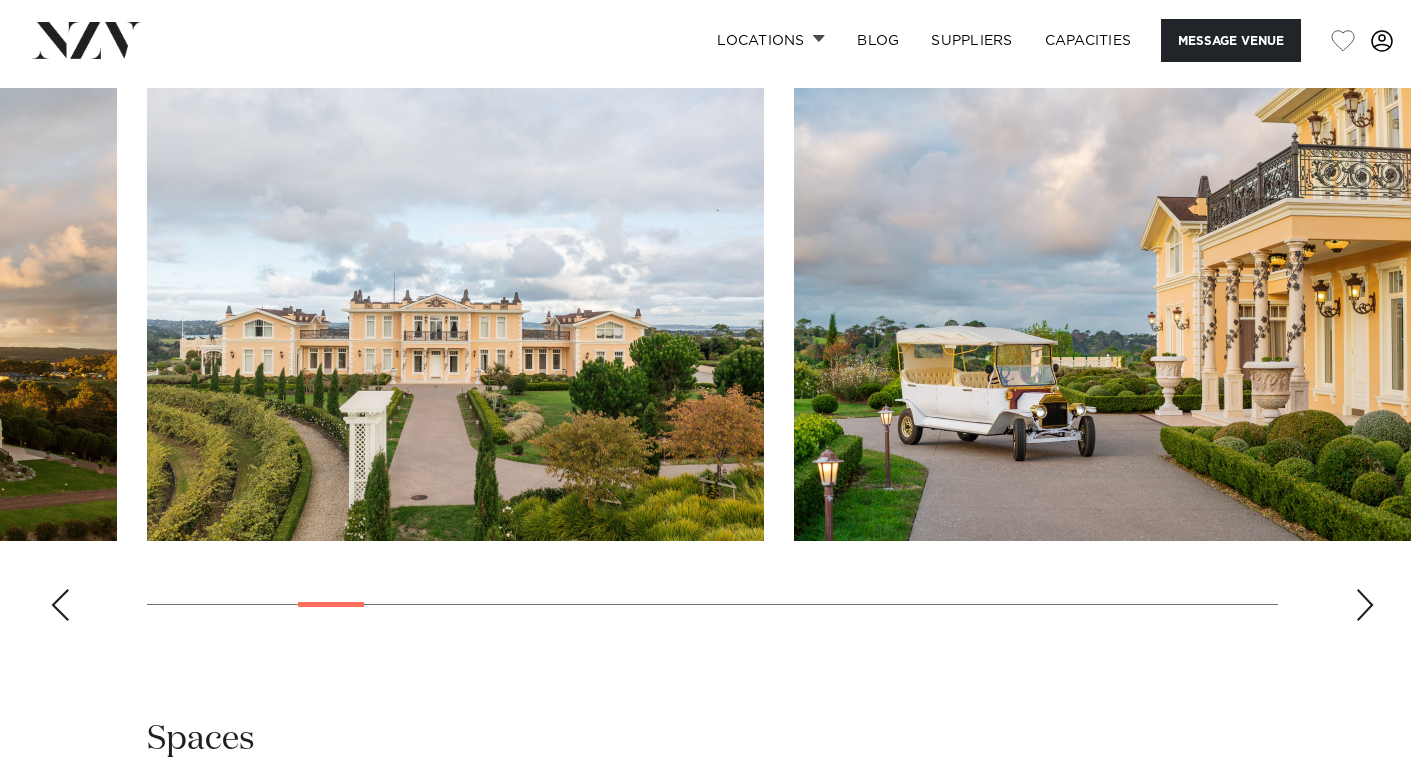 click at bounding box center [1365, 605] 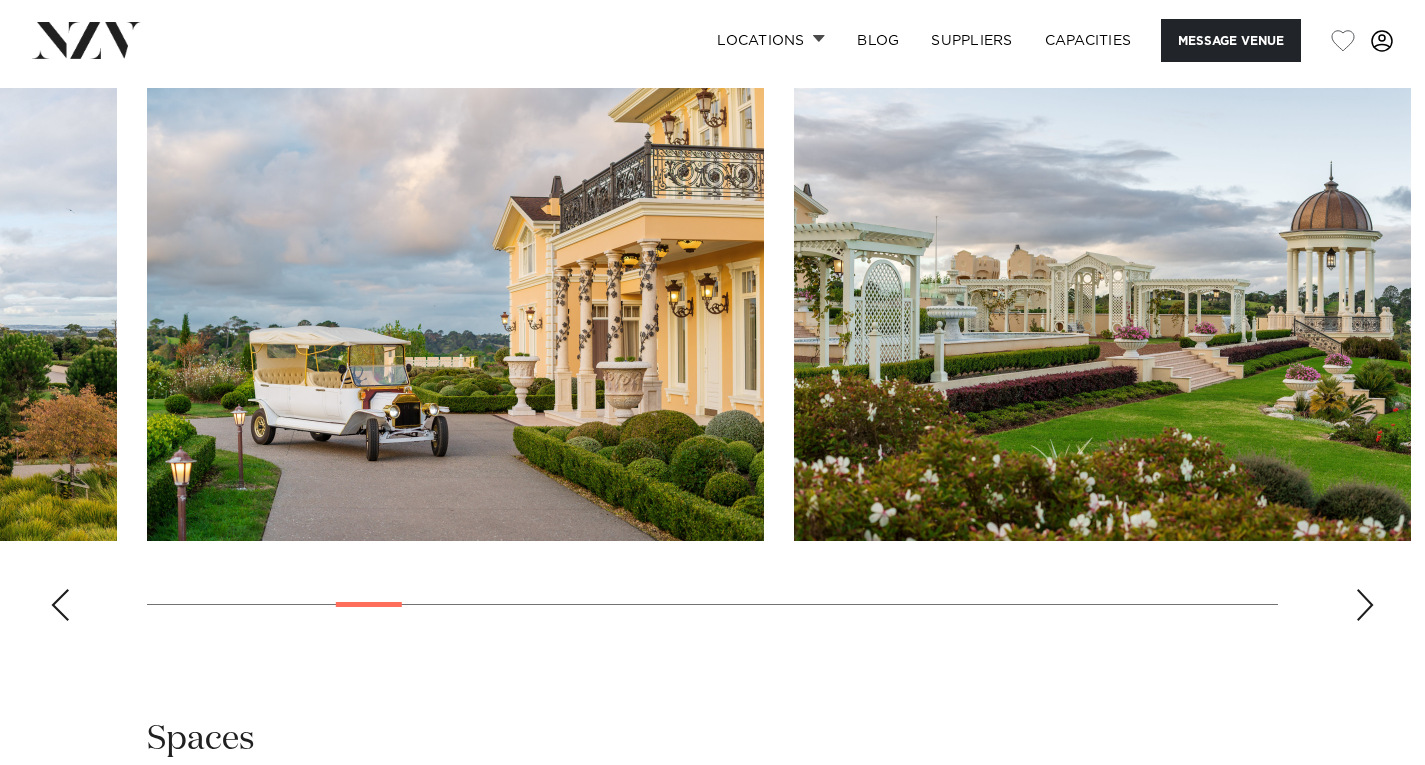 click at bounding box center (1365, 605) 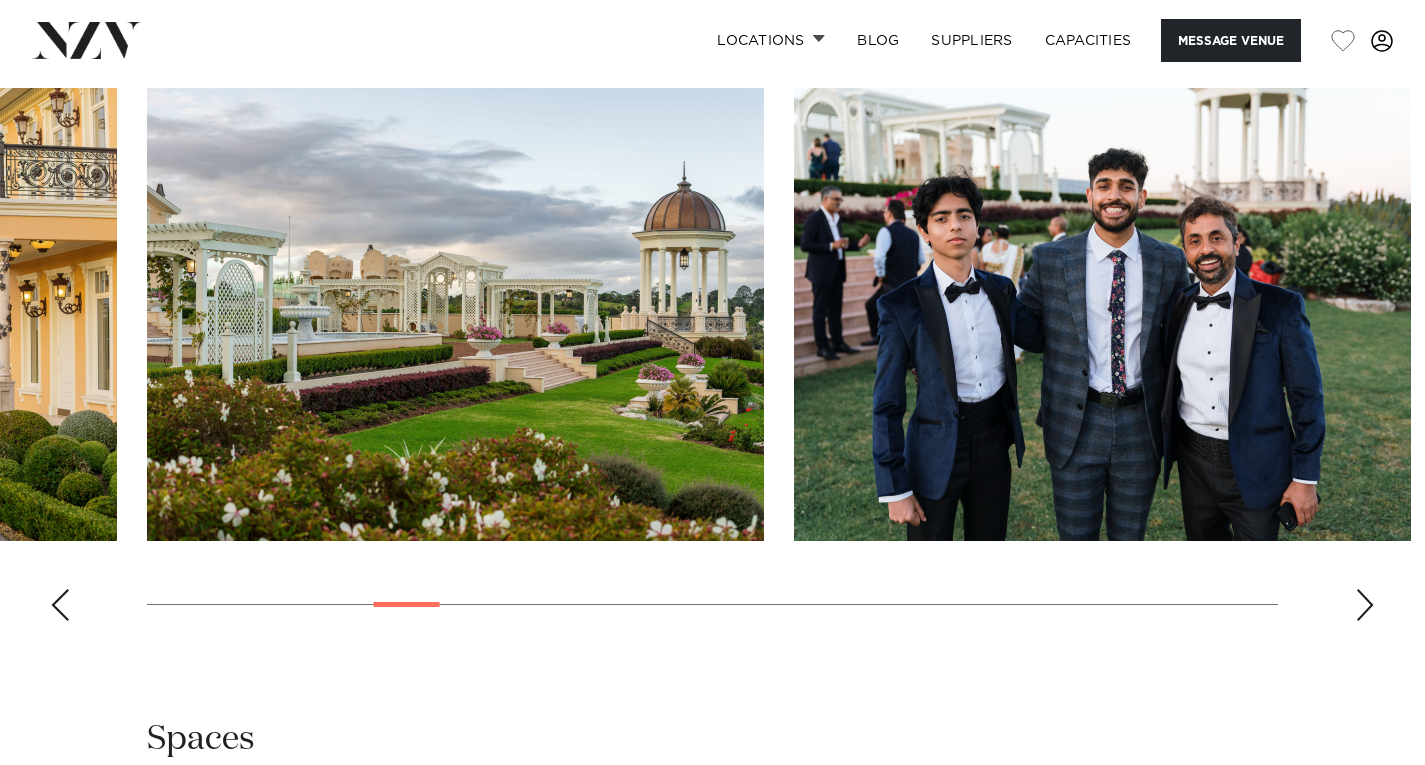click at bounding box center [1365, 605] 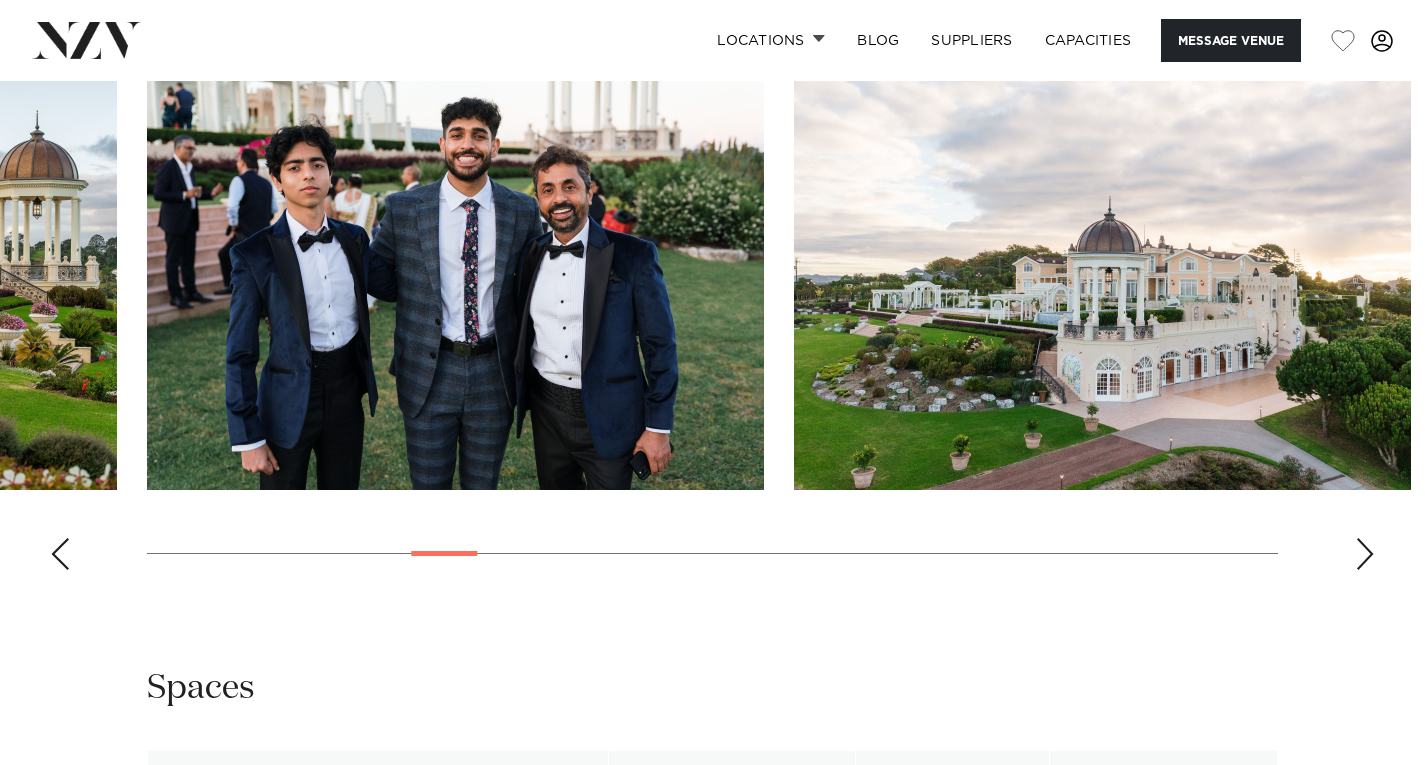 scroll, scrollTop: 1967, scrollLeft: 0, axis: vertical 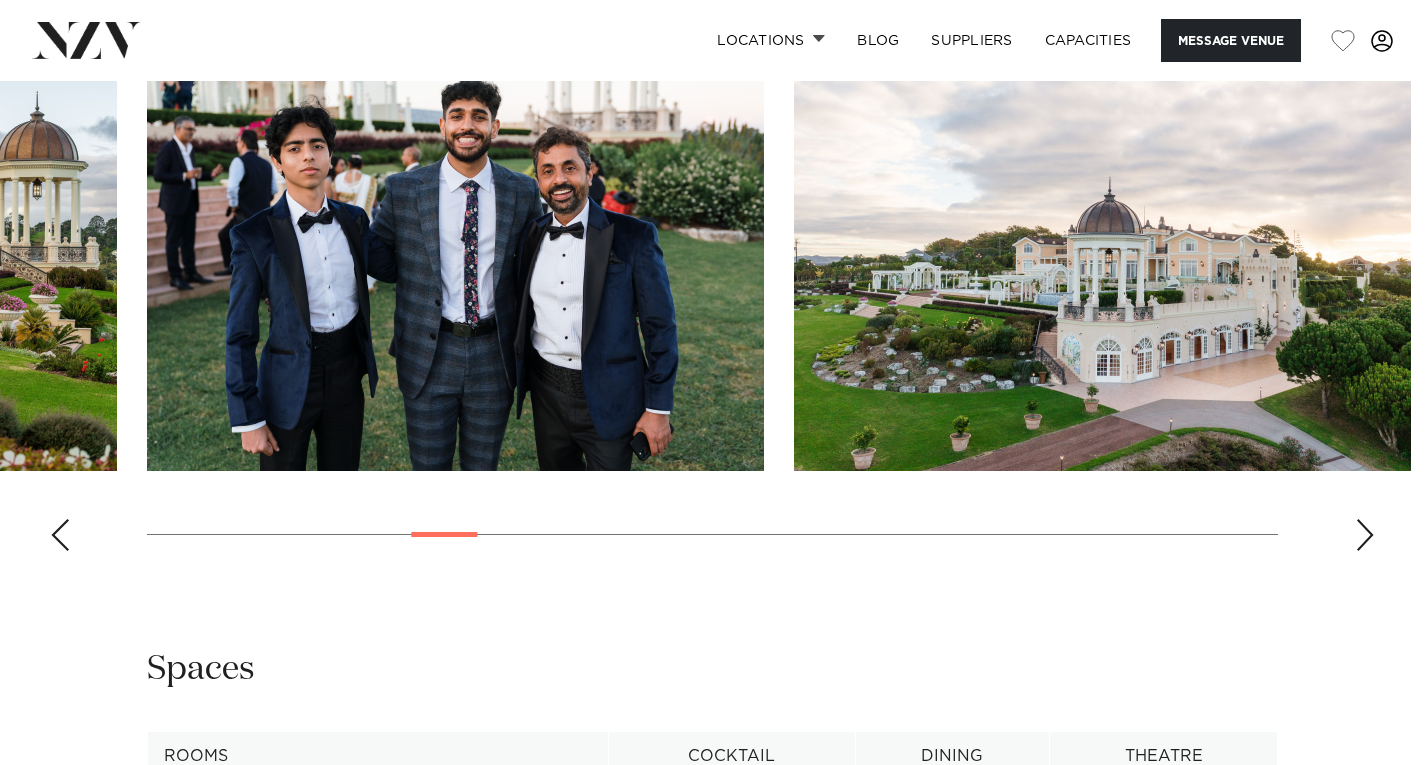 click at bounding box center (1365, 535) 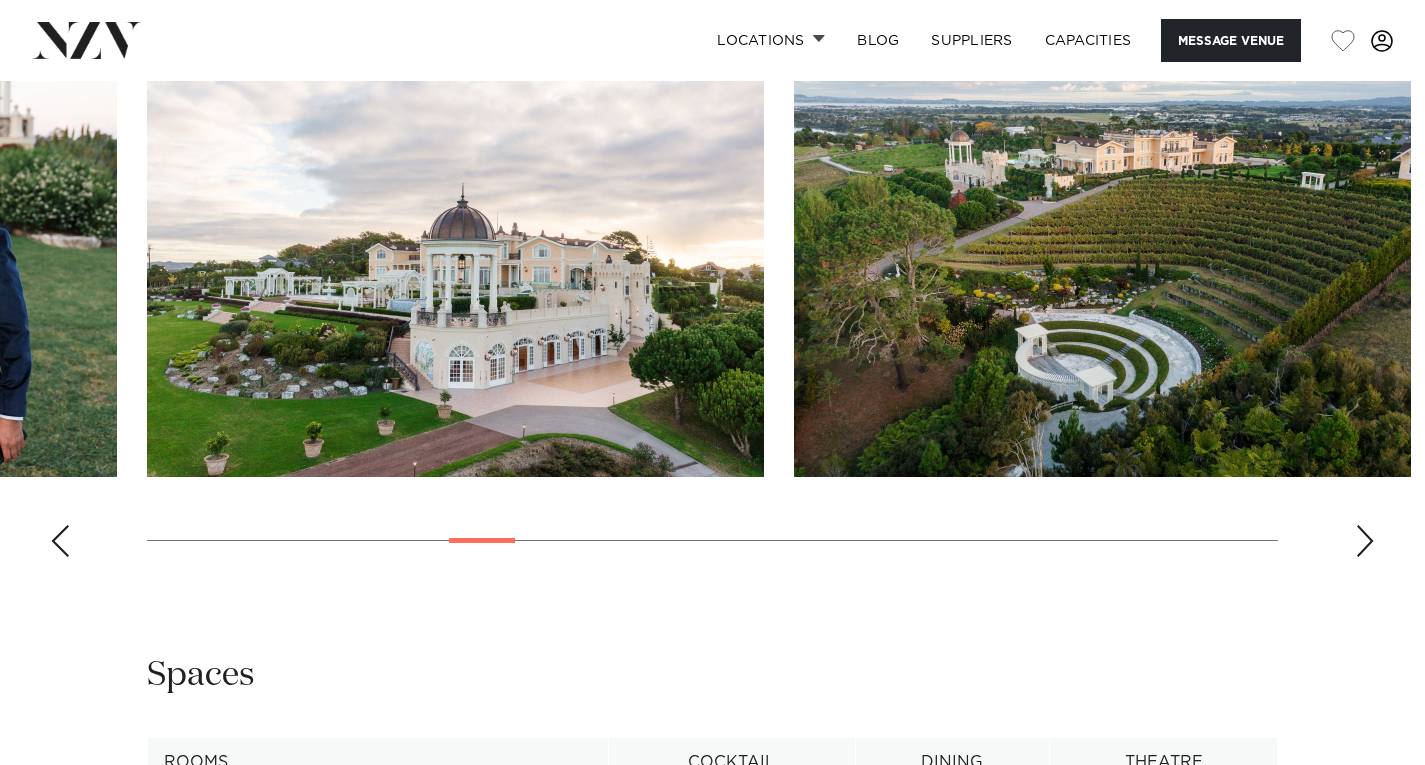 scroll, scrollTop: 1960, scrollLeft: 0, axis: vertical 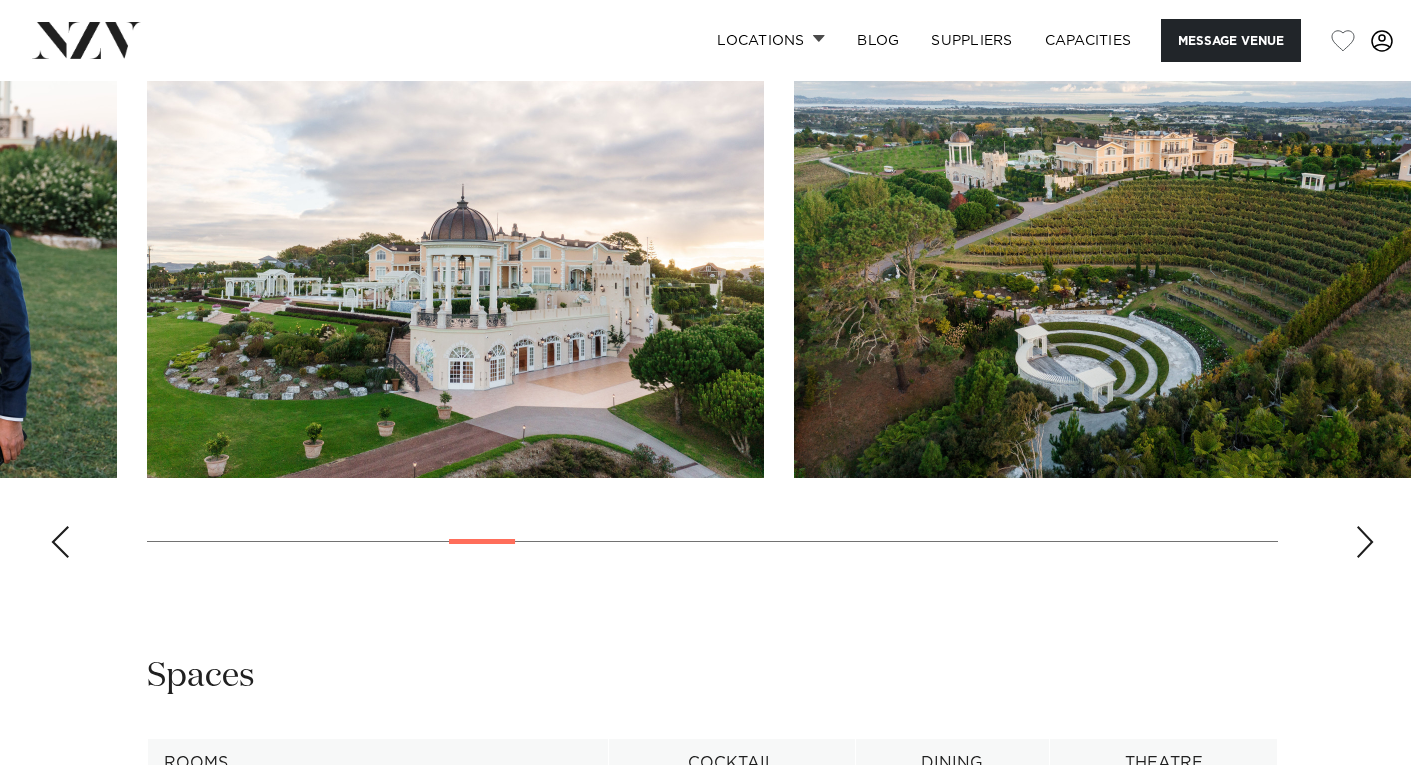 click at bounding box center (1365, 542) 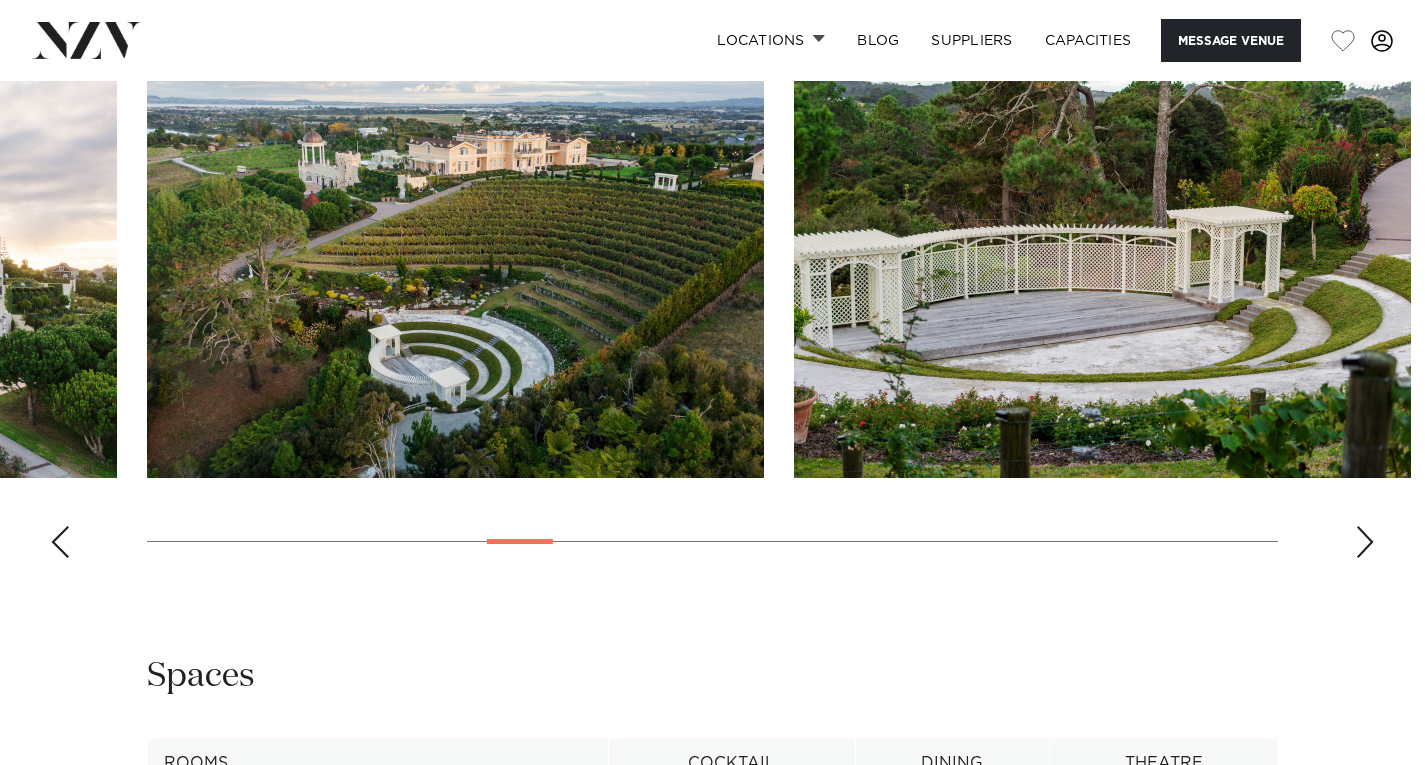click at bounding box center [1365, 542] 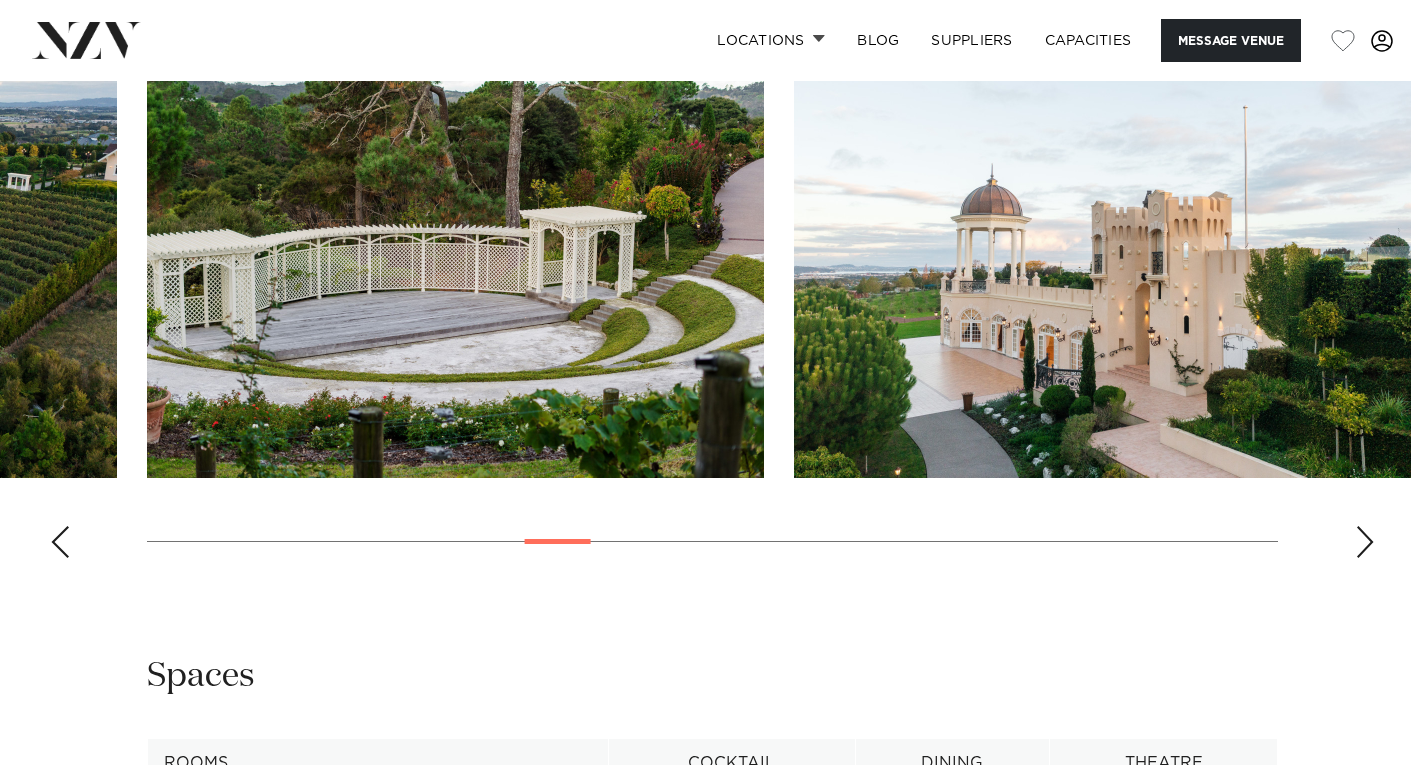 click at bounding box center [712, 299] 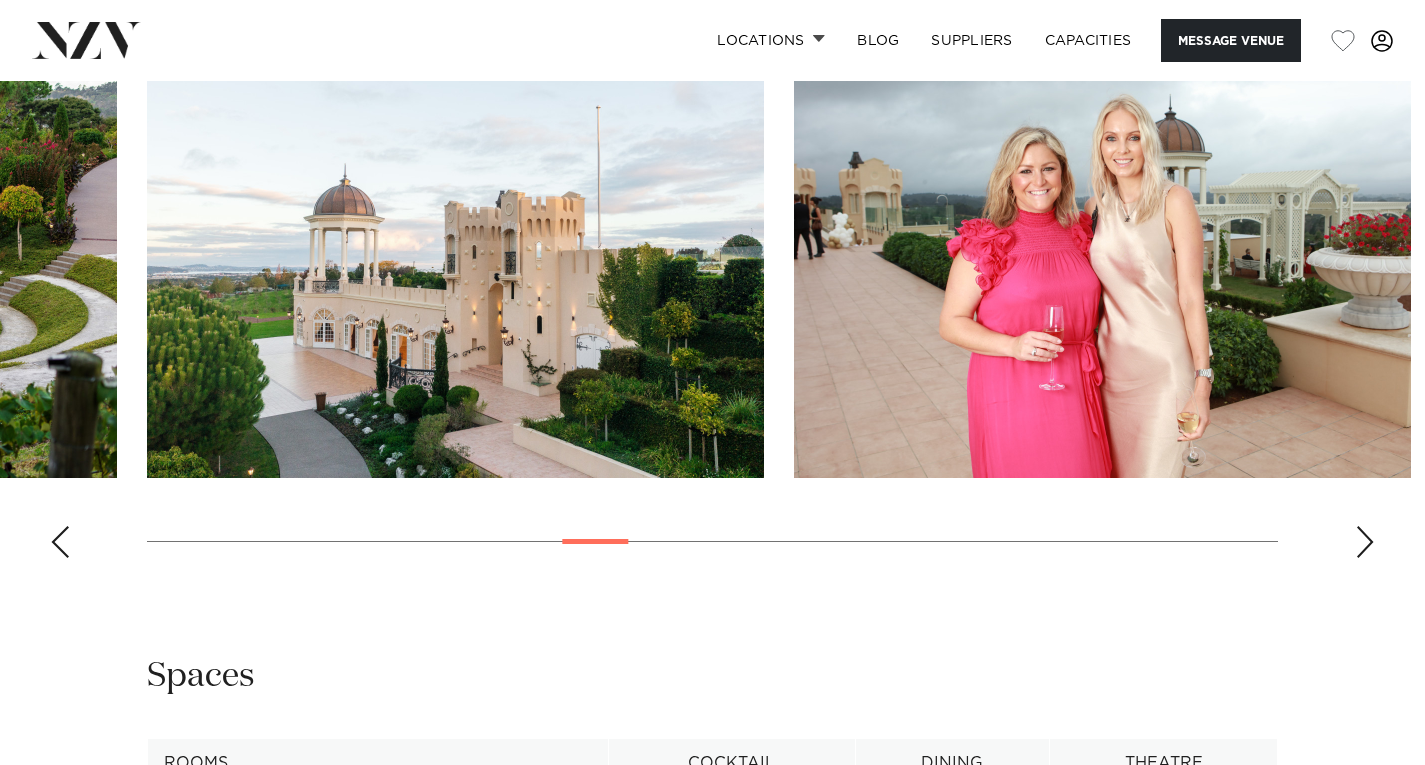 click at bounding box center (1365, 542) 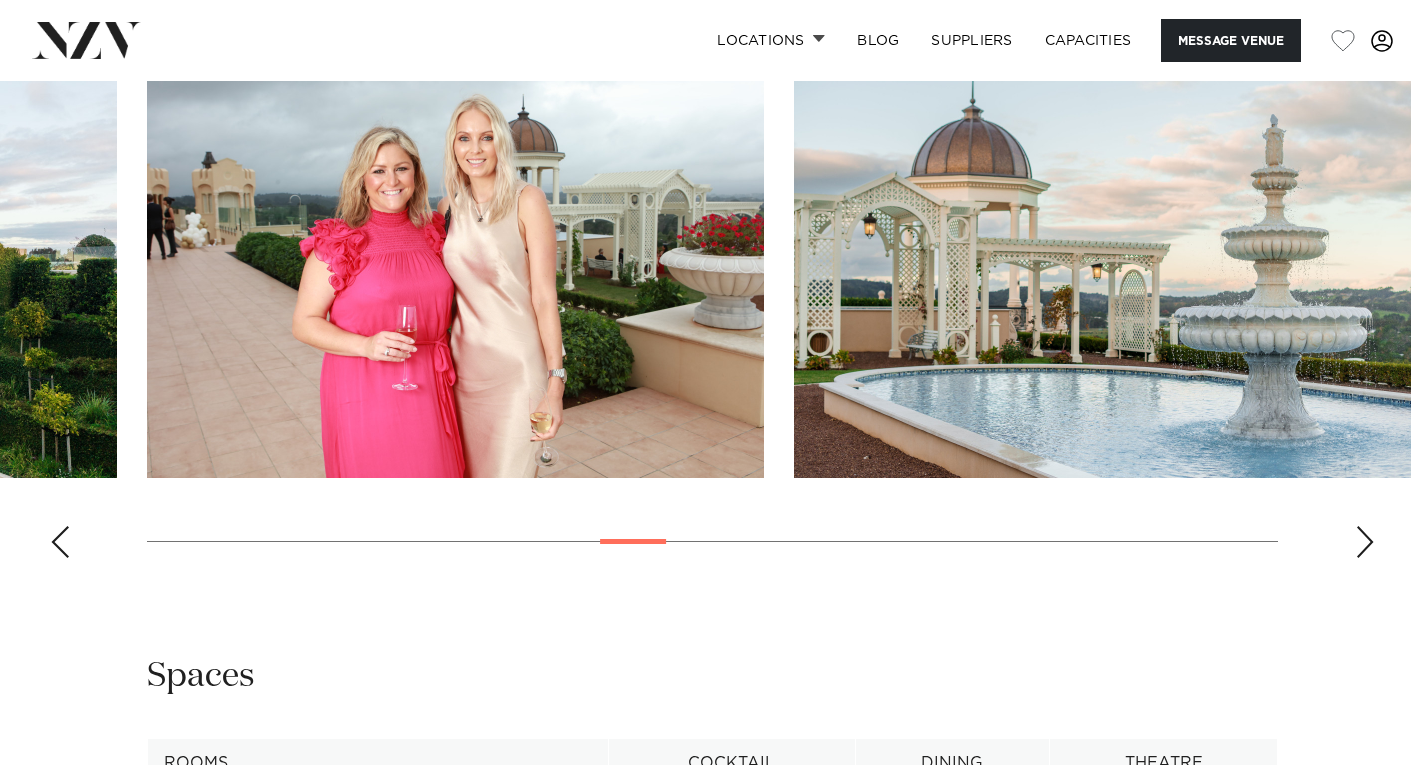 click at bounding box center (1365, 542) 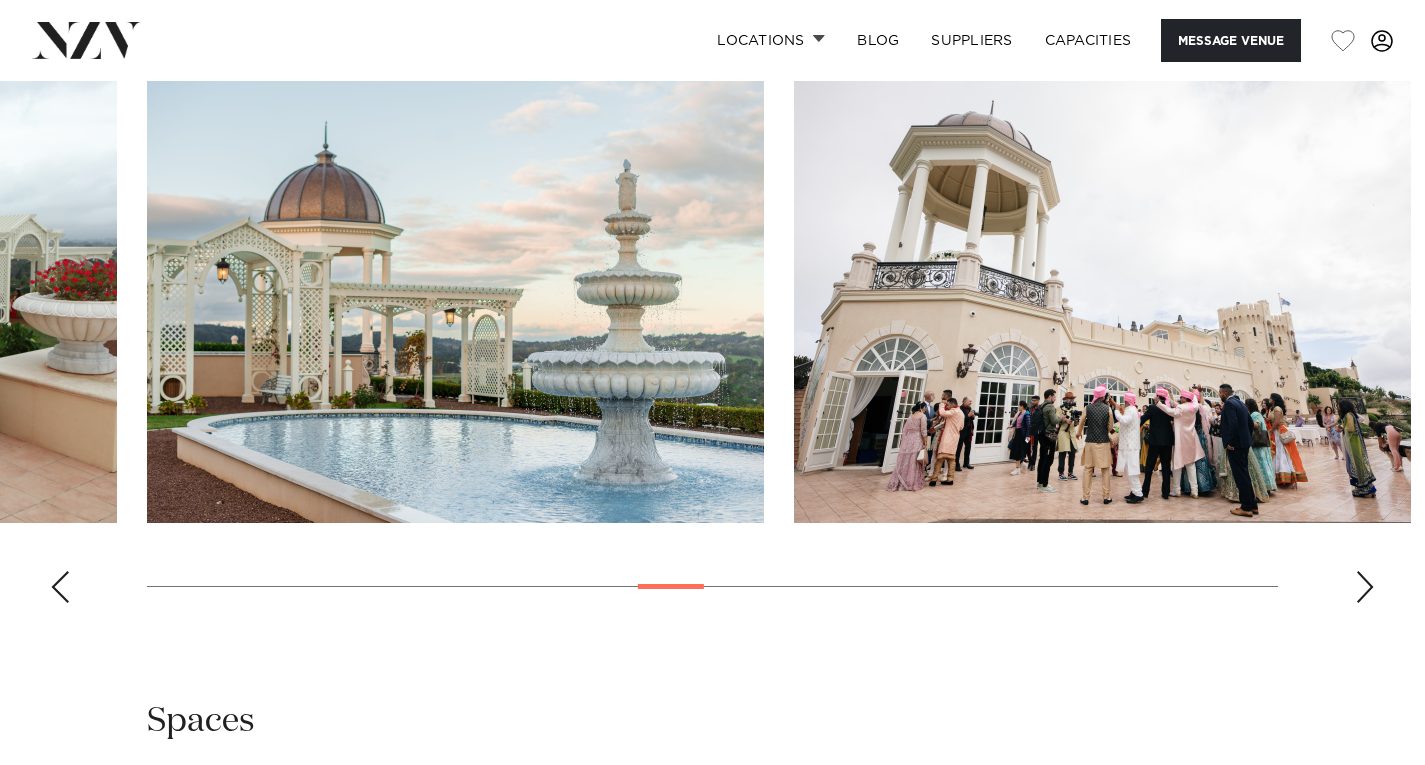 scroll, scrollTop: 1909, scrollLeft: 0, axis: vertical 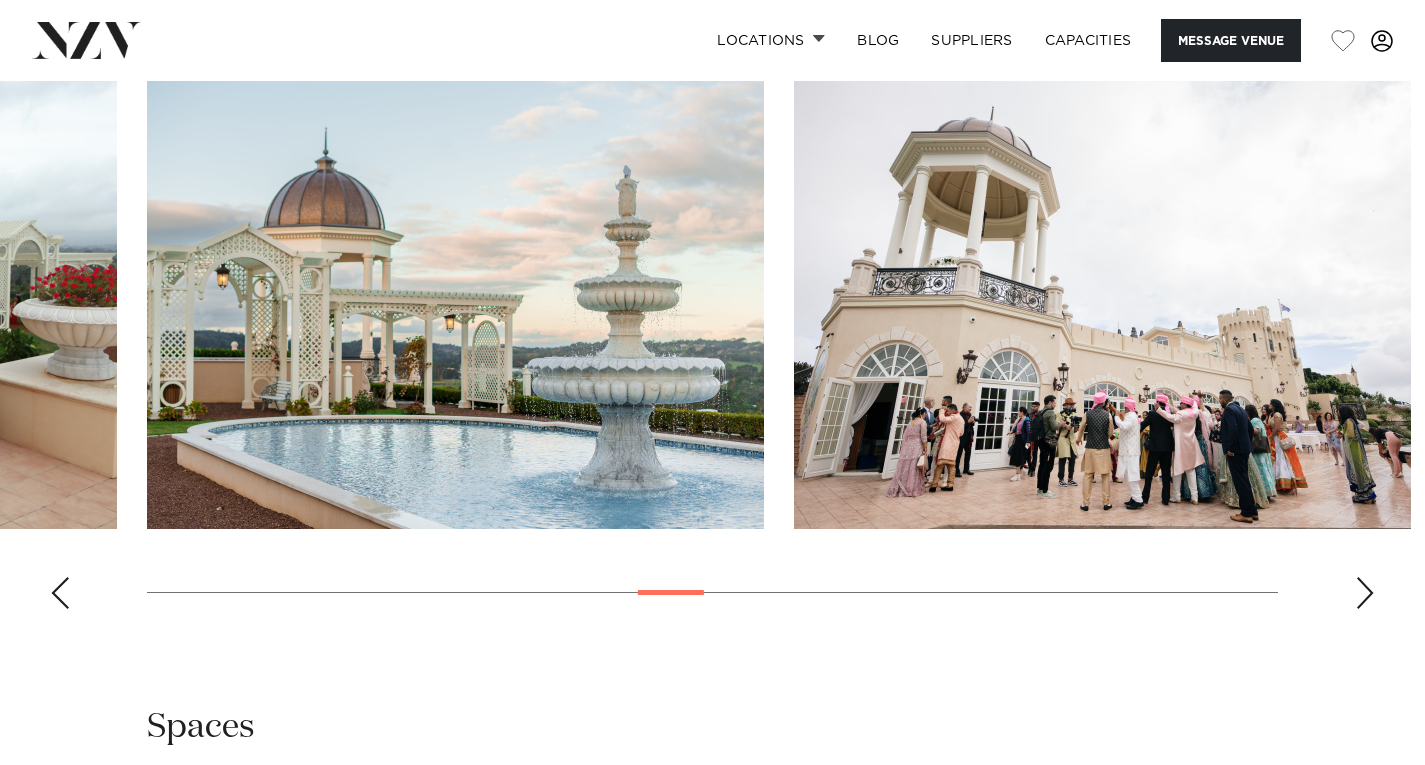 click at bounding box center [1365, 593] 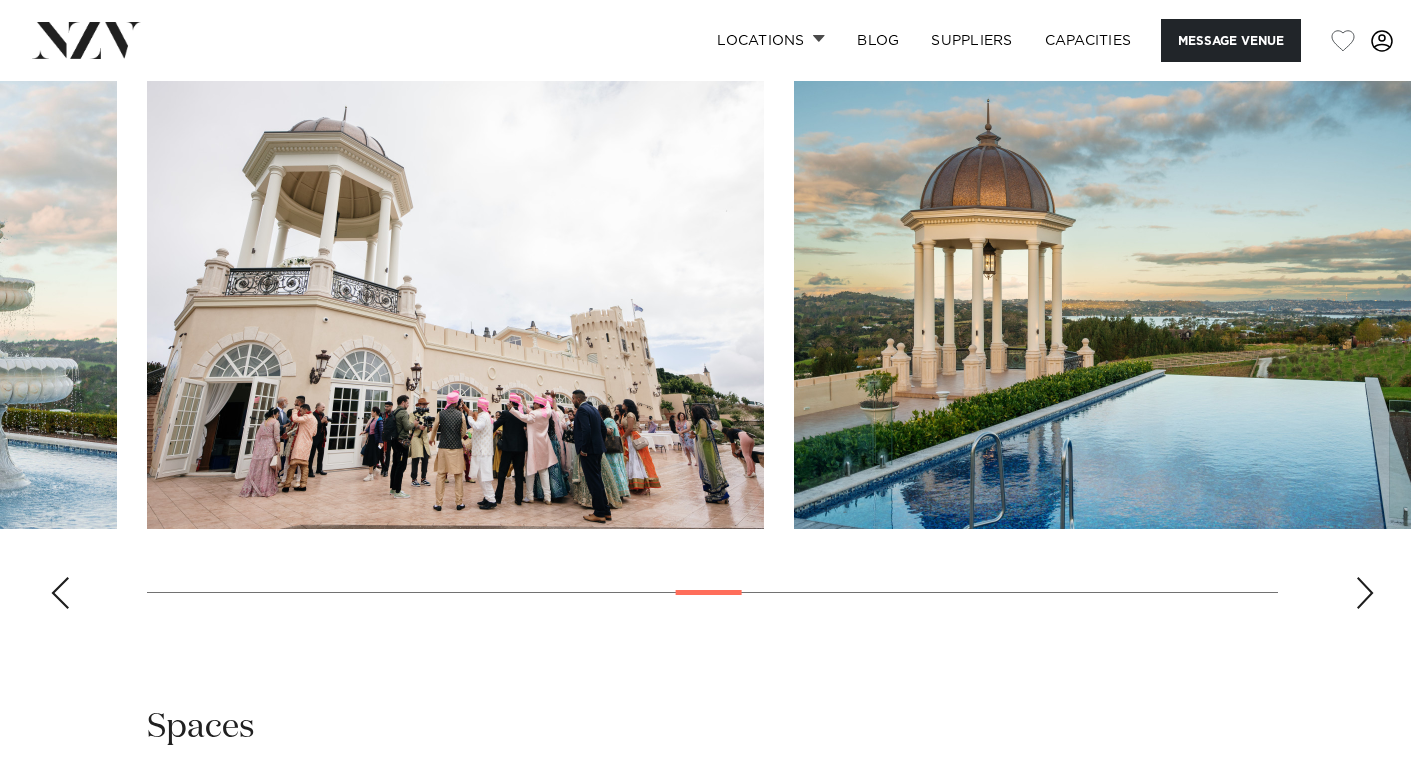 click at bounding box center [1365, 593] 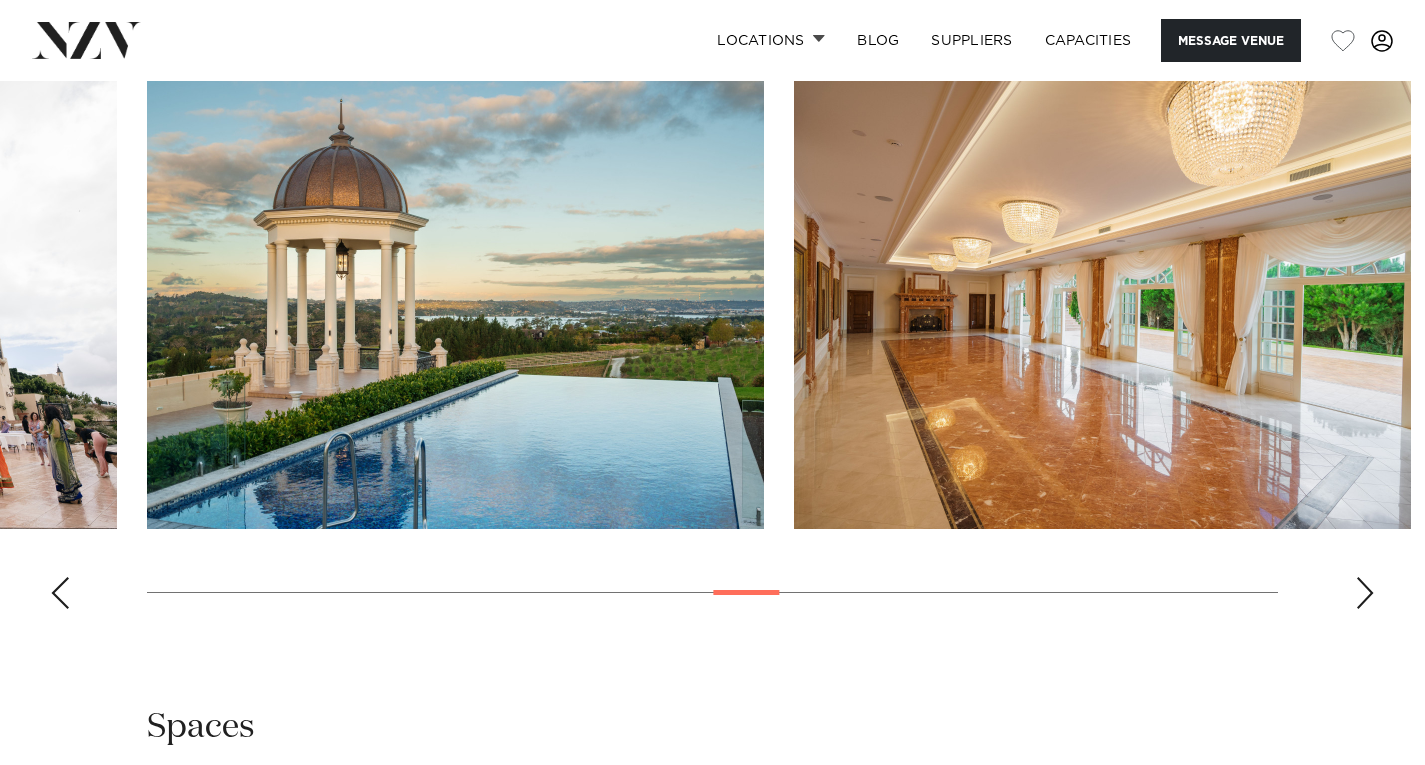 click at bounding box center [1365, 593] 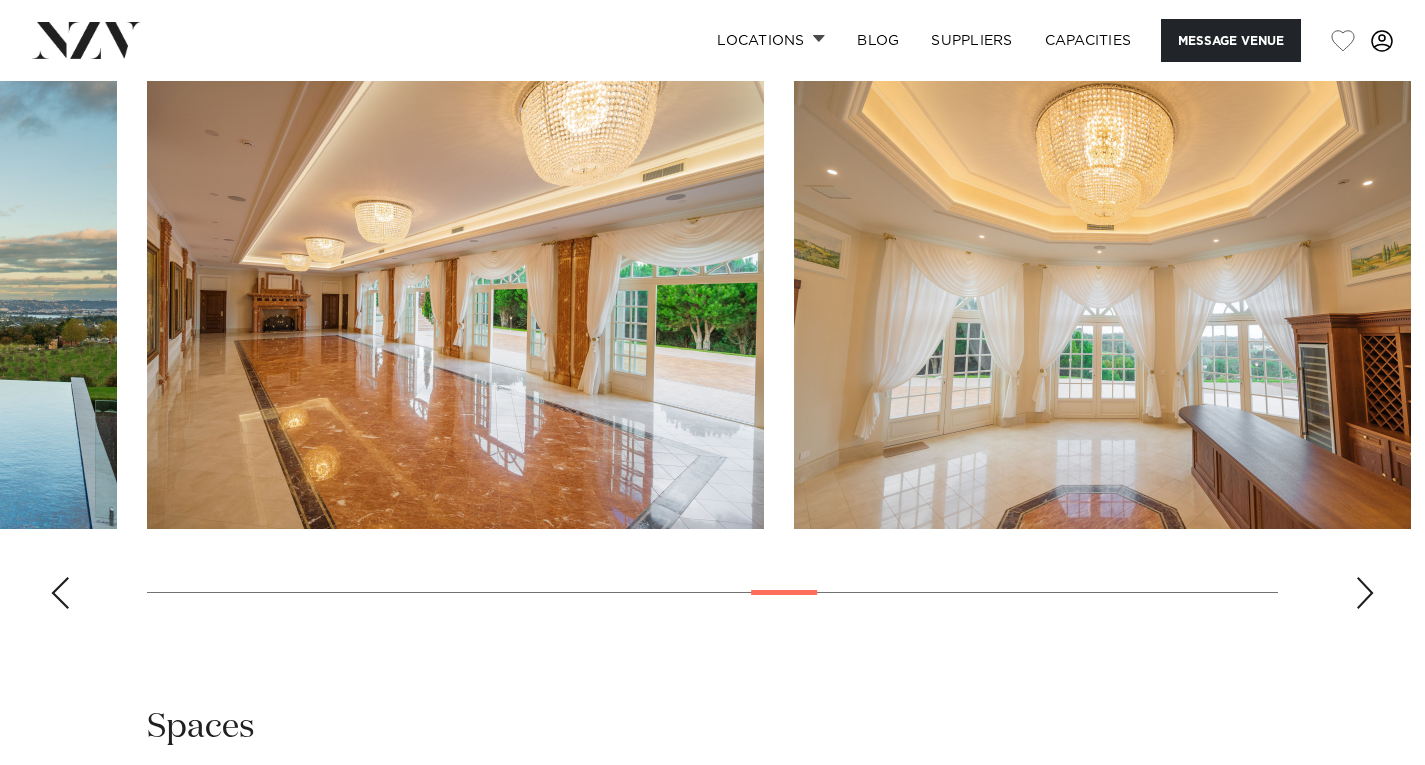 click at bounding box center (1365, 593) 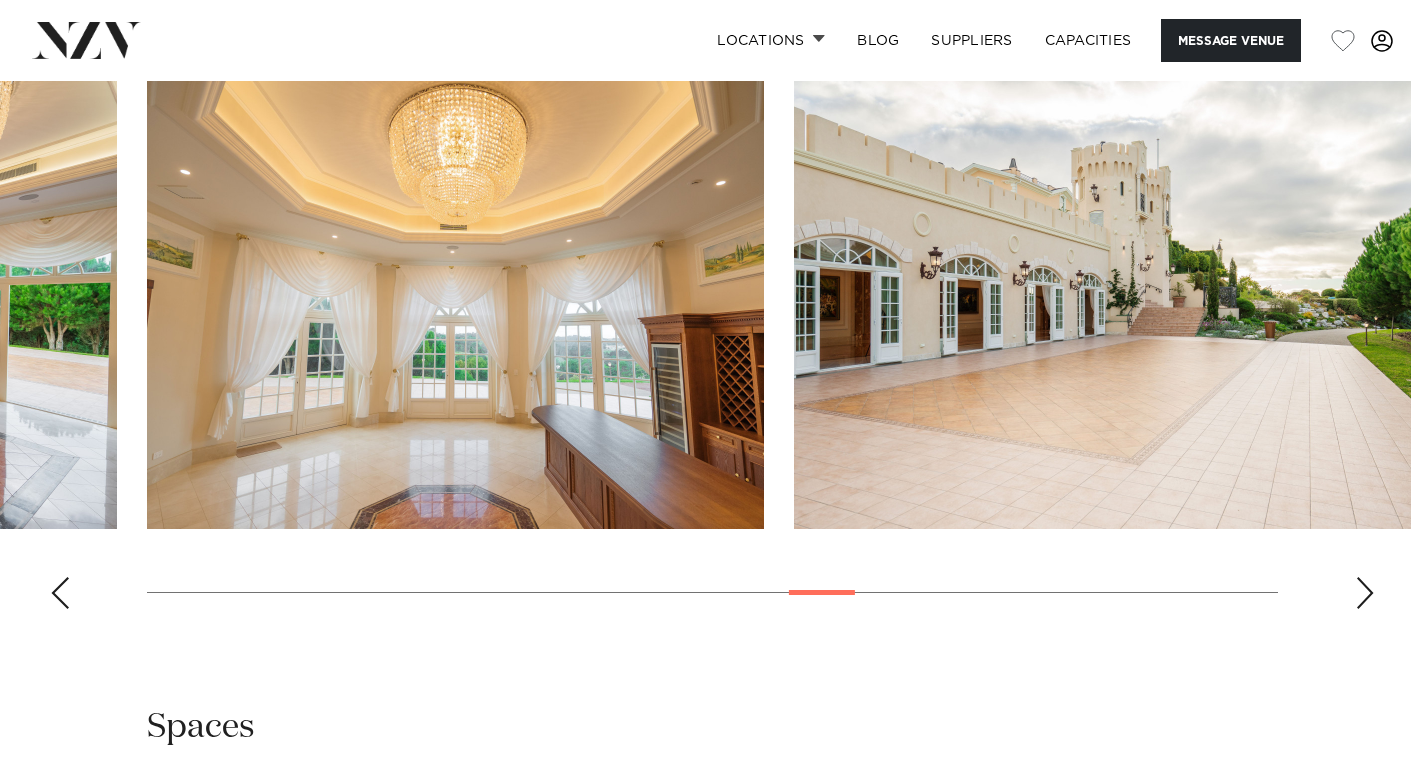 click at bounding box center [1365, 593] 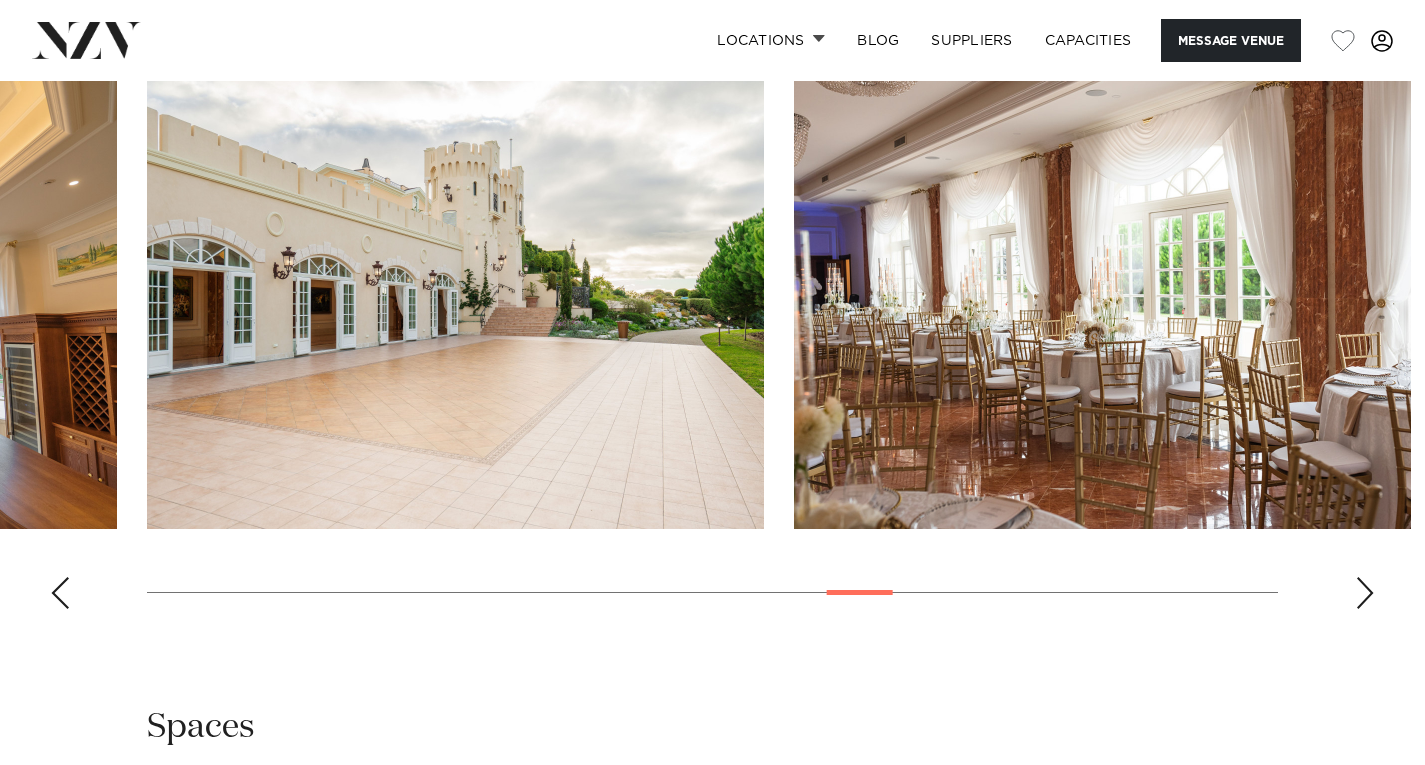 click at bounding box center [1365, 593] 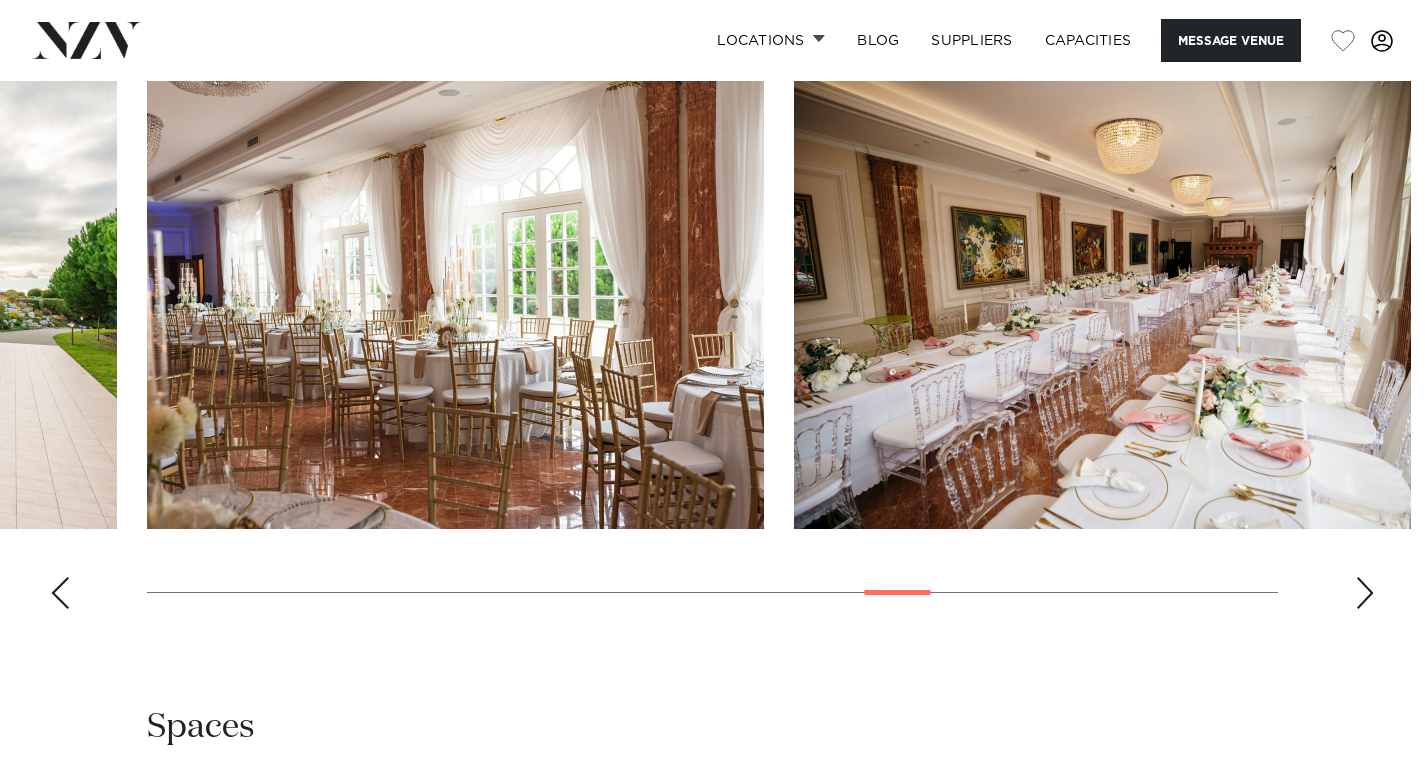 click at bounding box center (1365, 593) 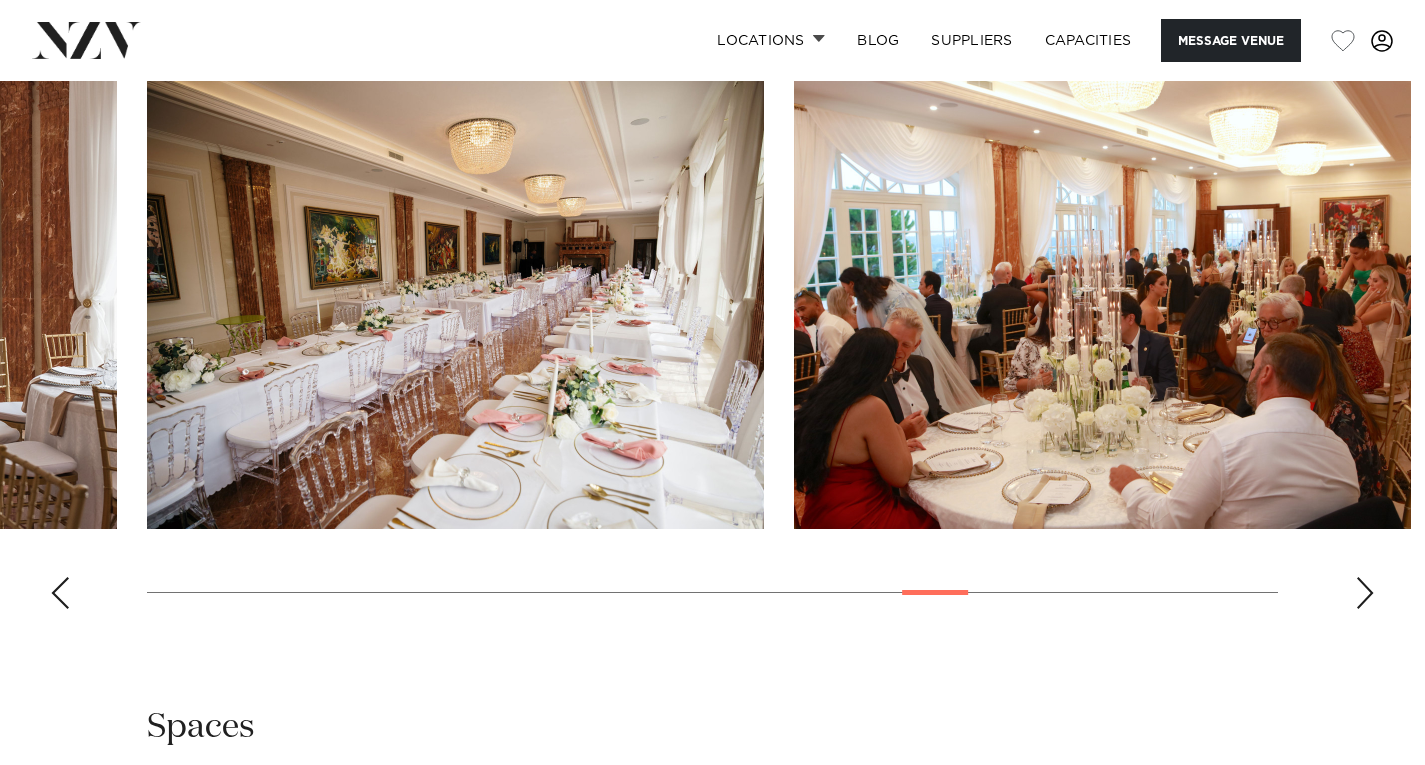 click at bounding box center [1365, 593] 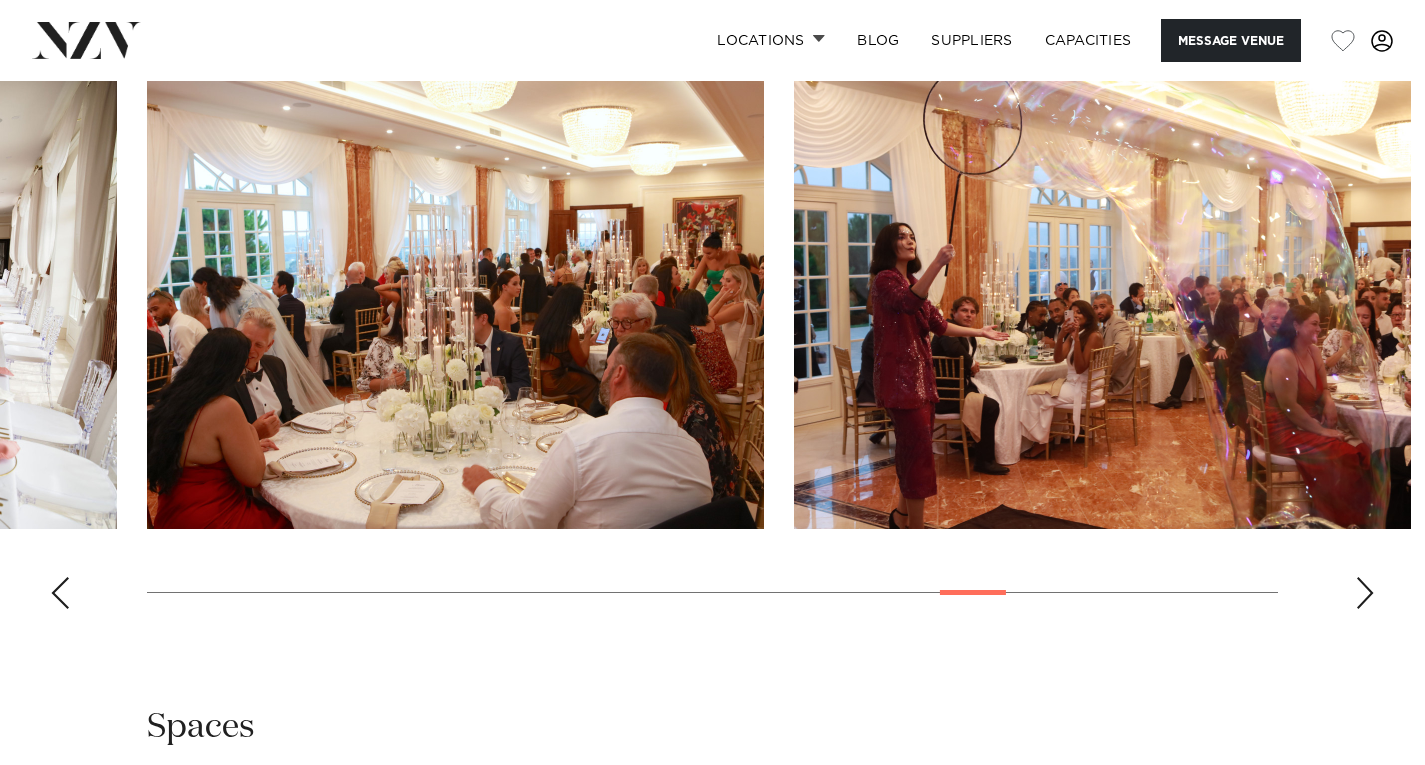 click at bounding box center (1365, 593) 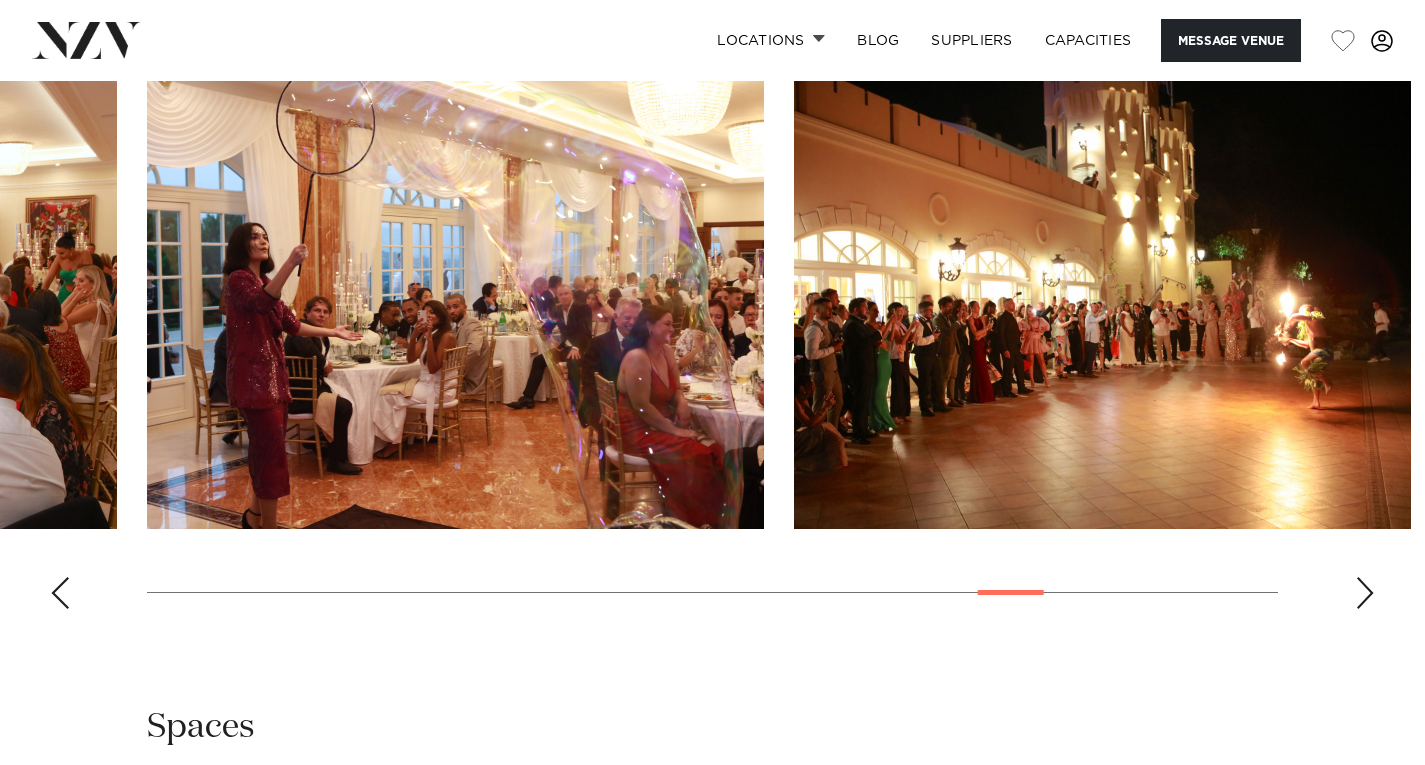 click at bounding box center [1365, 593] 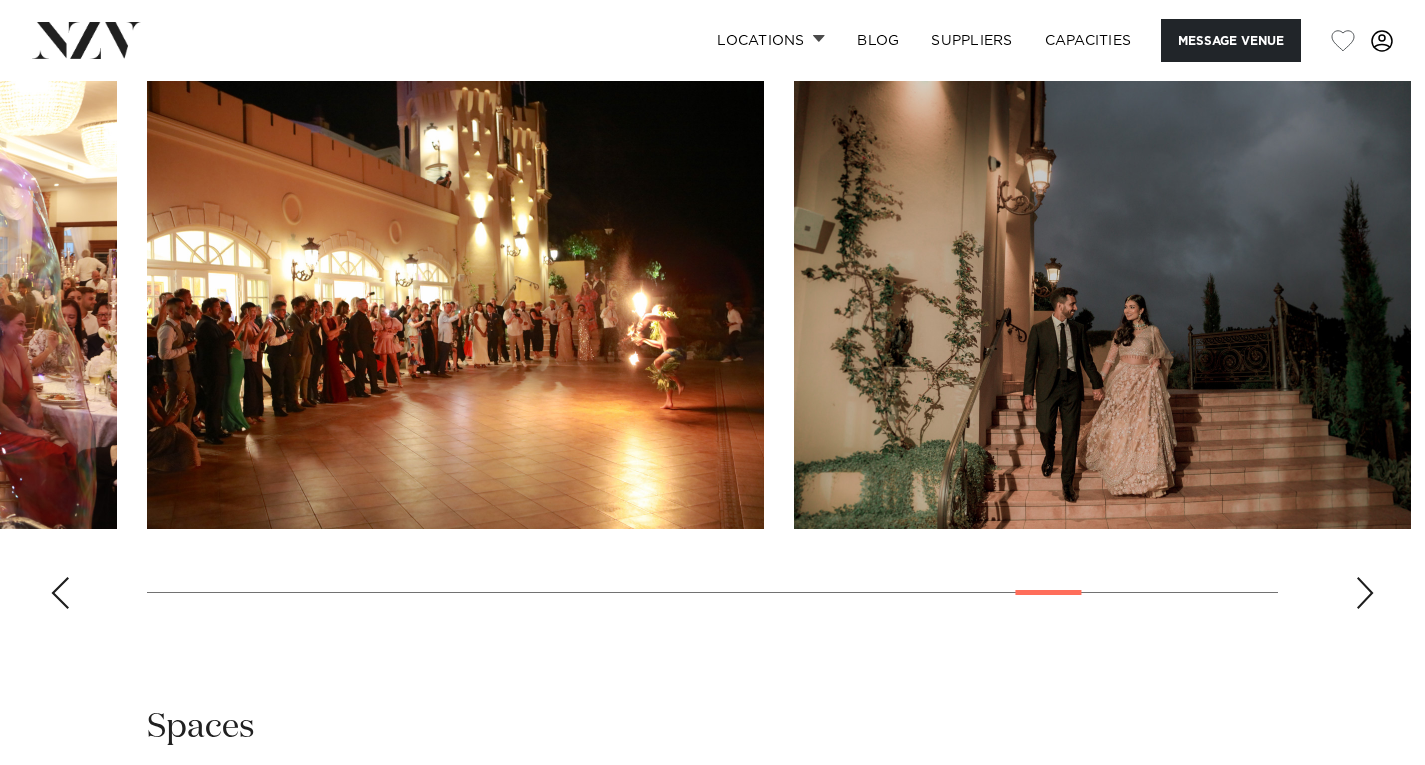 click at bounding box center (1365, 593) 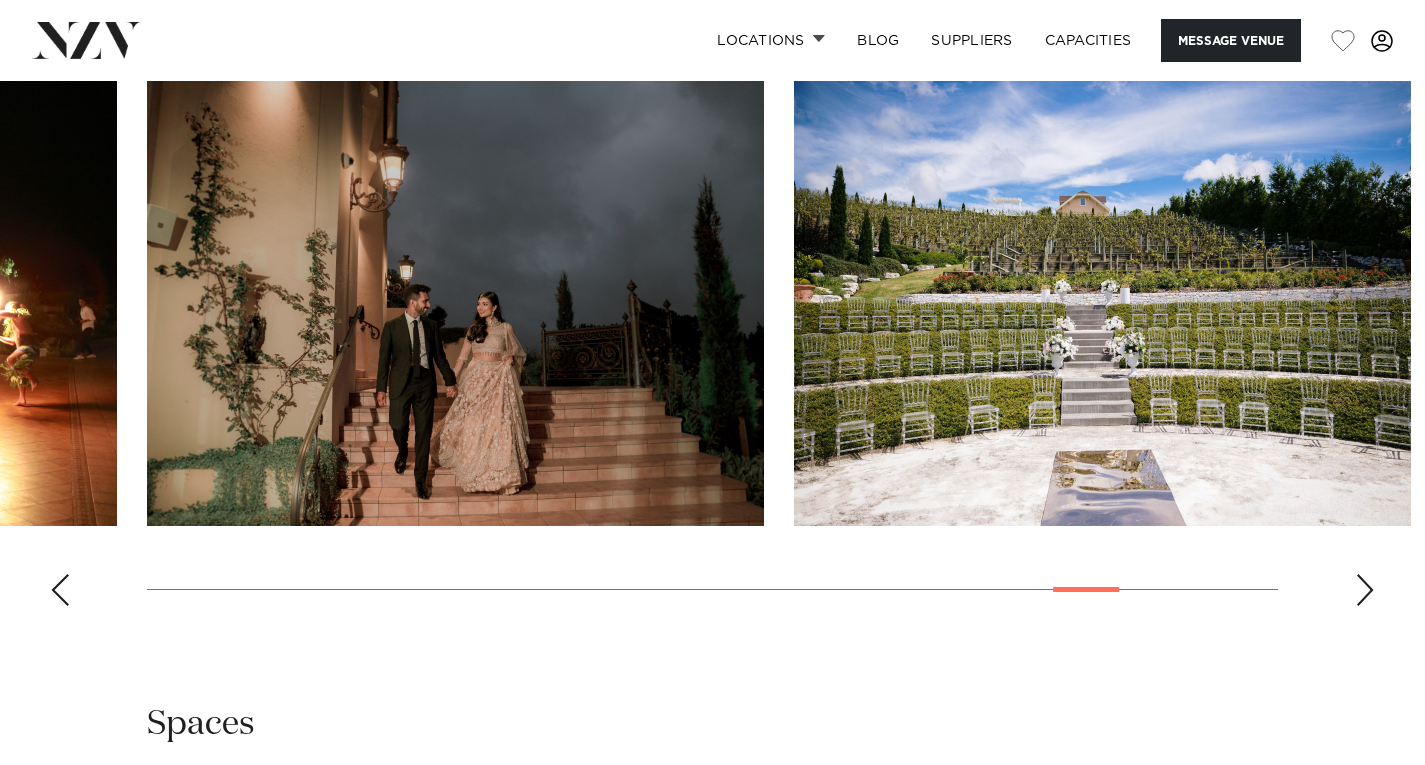 scroll, scrollTop: 1919, scrollLeft: 0, axis: vertical 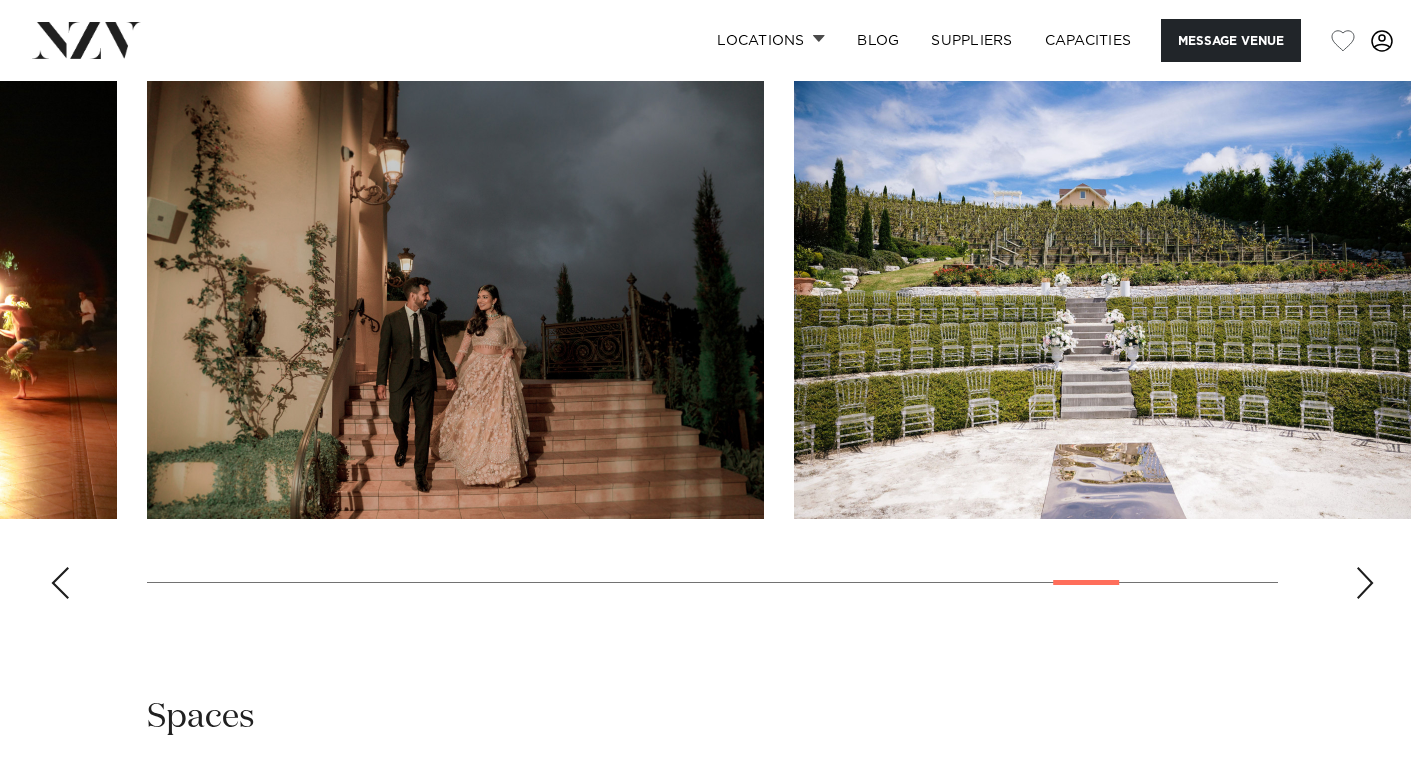click at bounding box center (712, 340) 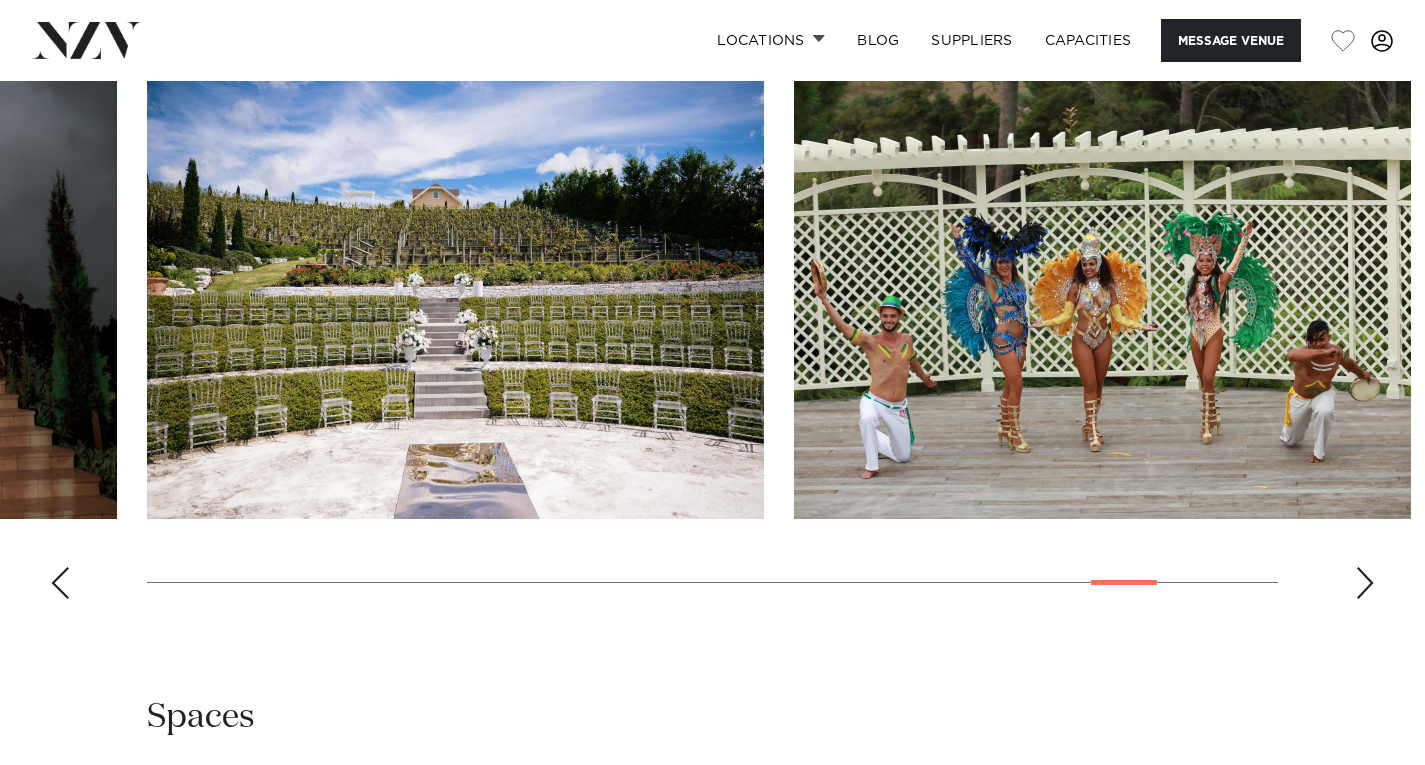 click at bounding box center (1365, 583) 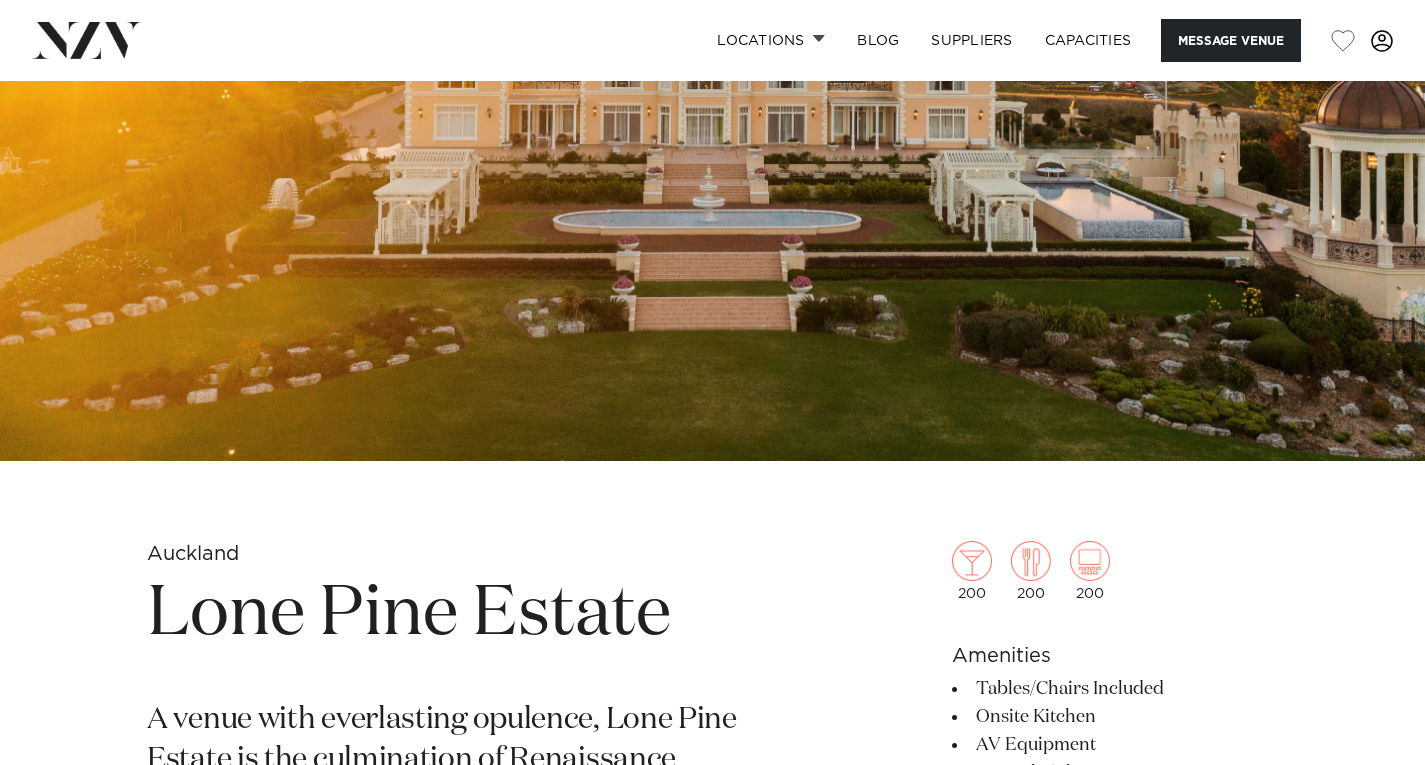 scroll, scrollTop: 0, scrollLeft: 0, axis: both 